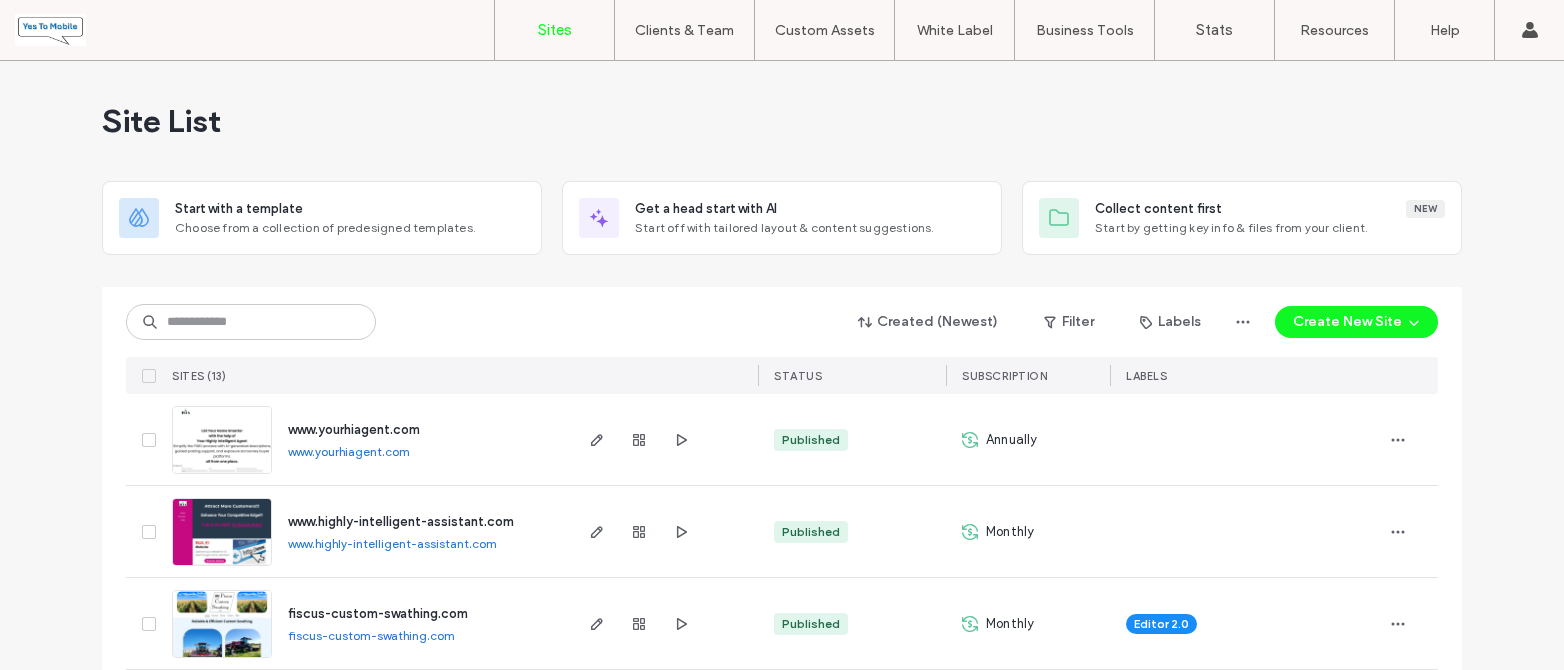 scroll, scrollTop: 0, scrollLeft: 0, axis: both 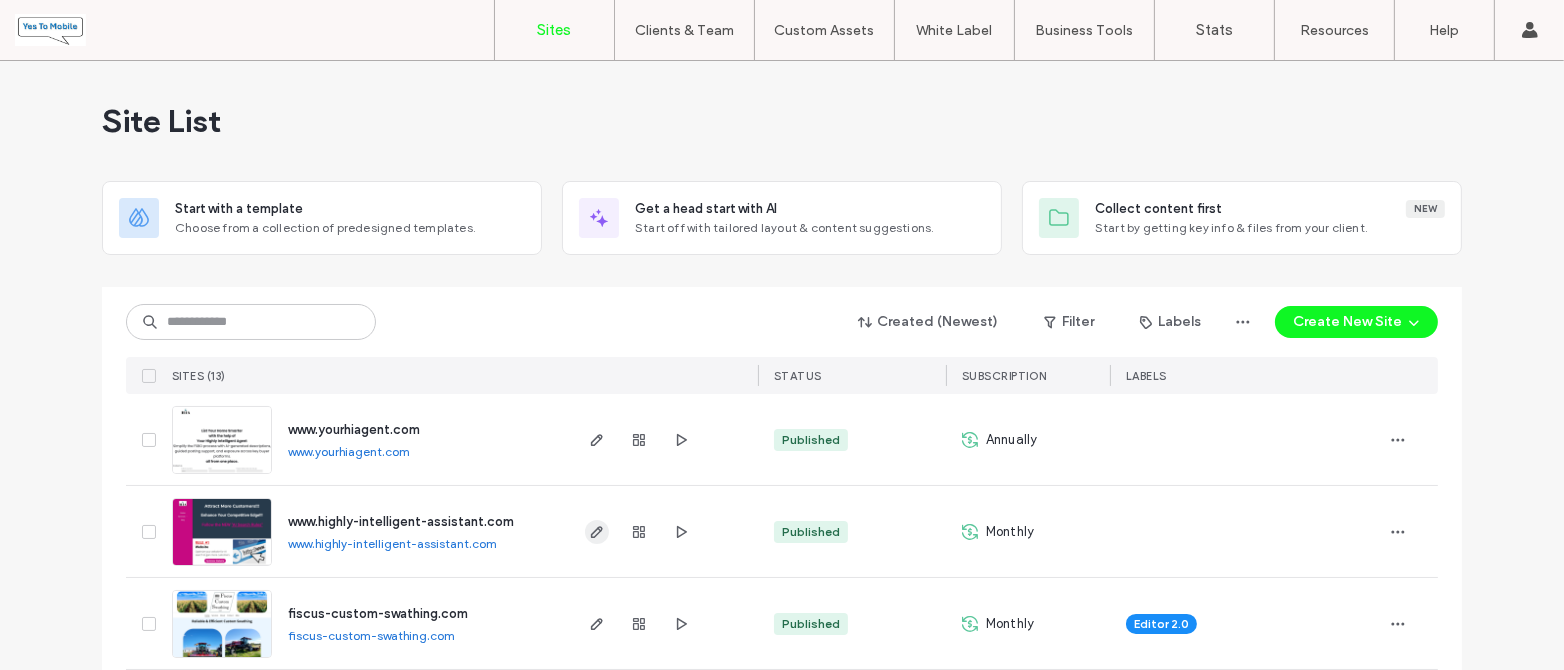 click 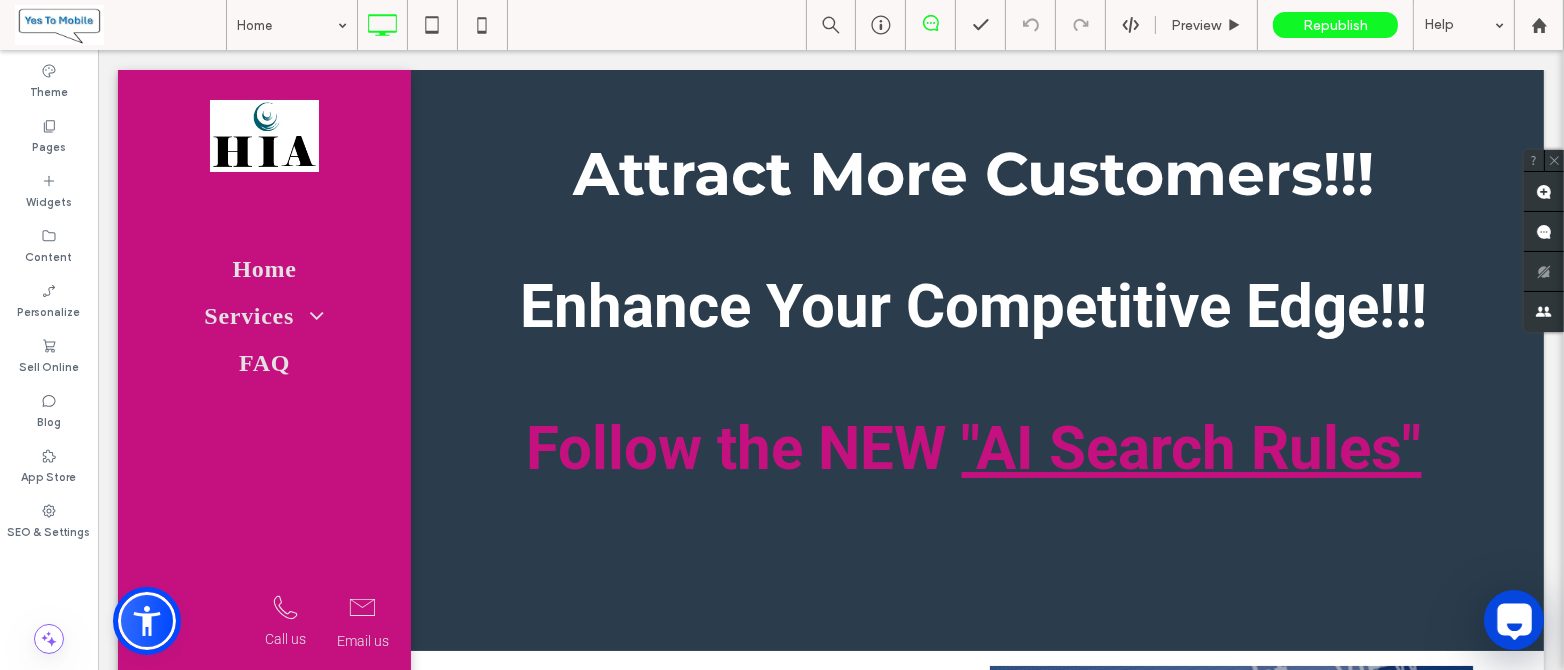 scroll, scrollTop: 0, scrollLeft: 0, axis: both 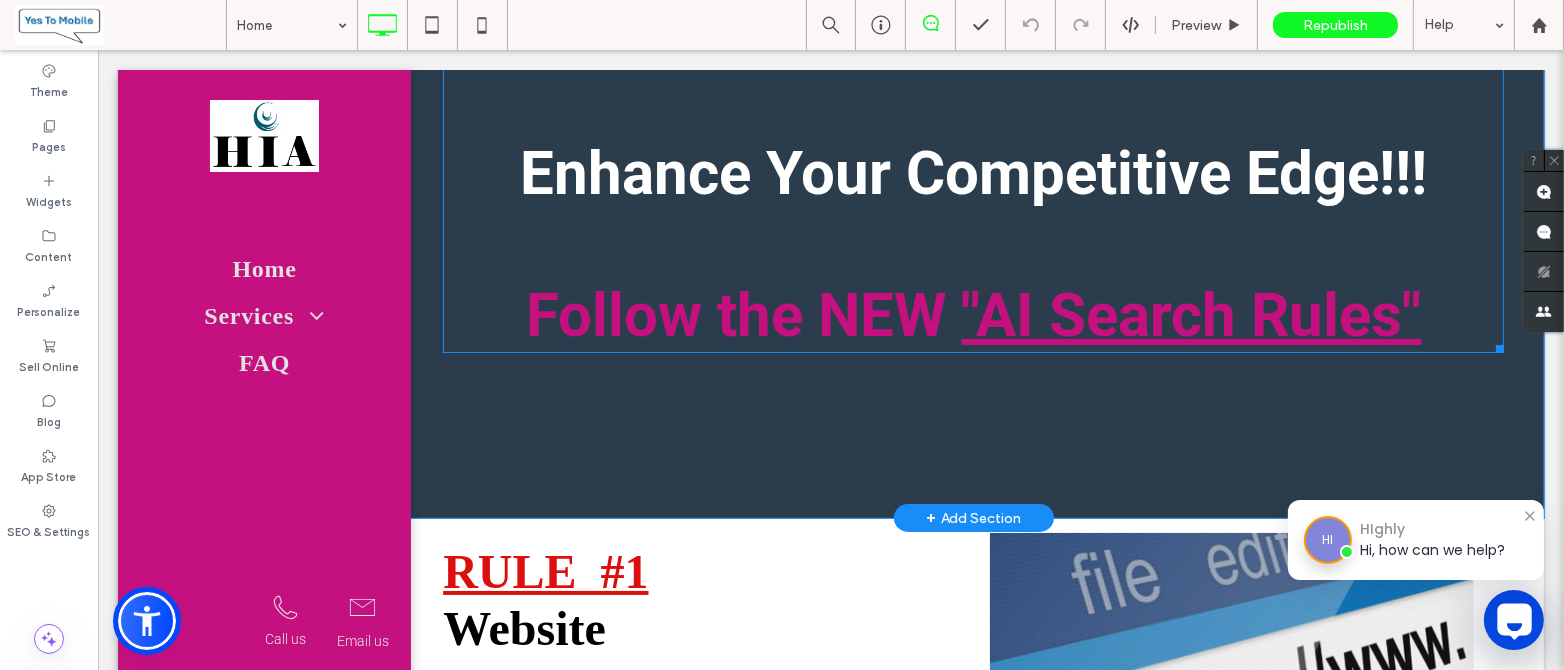 click on ""AI Search Rules"" at bounding box center (1191, 315) 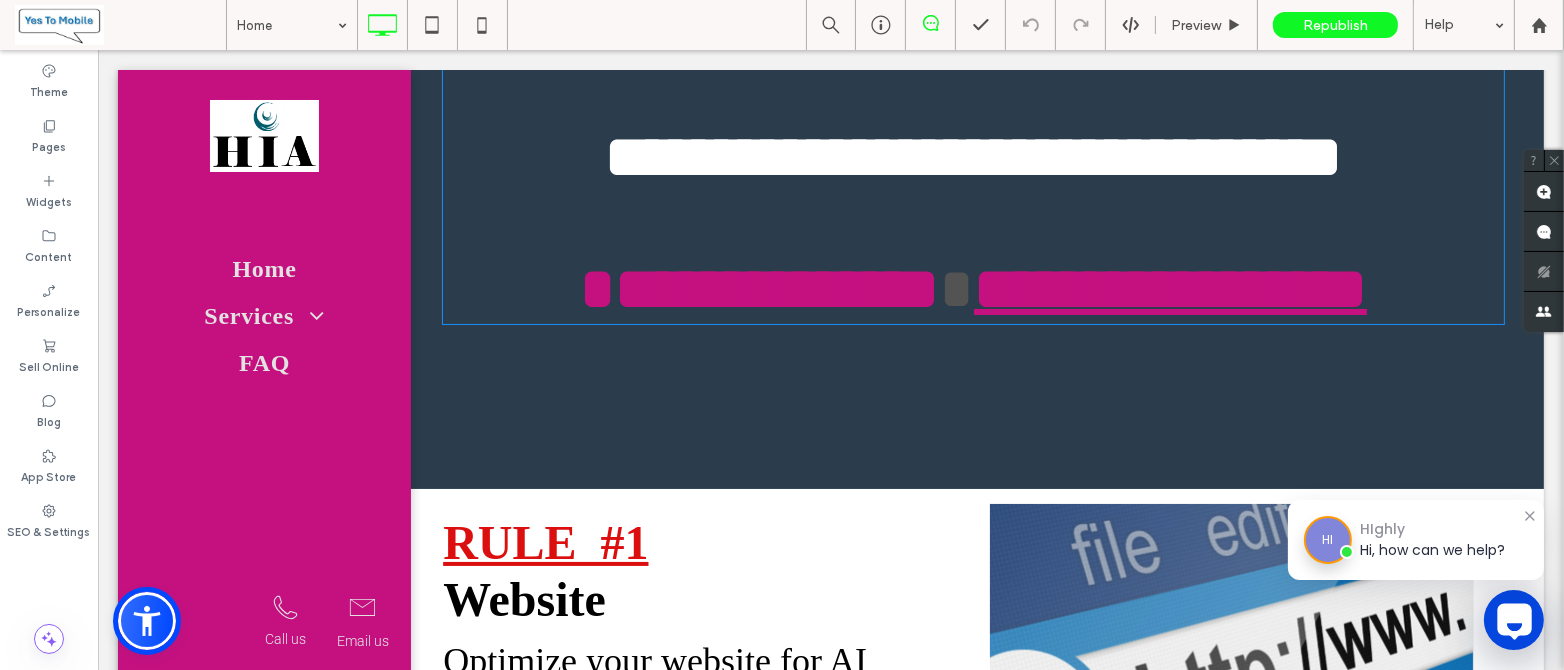 scroll, scrollTop: 0, scrollLeft: 0, axis: both 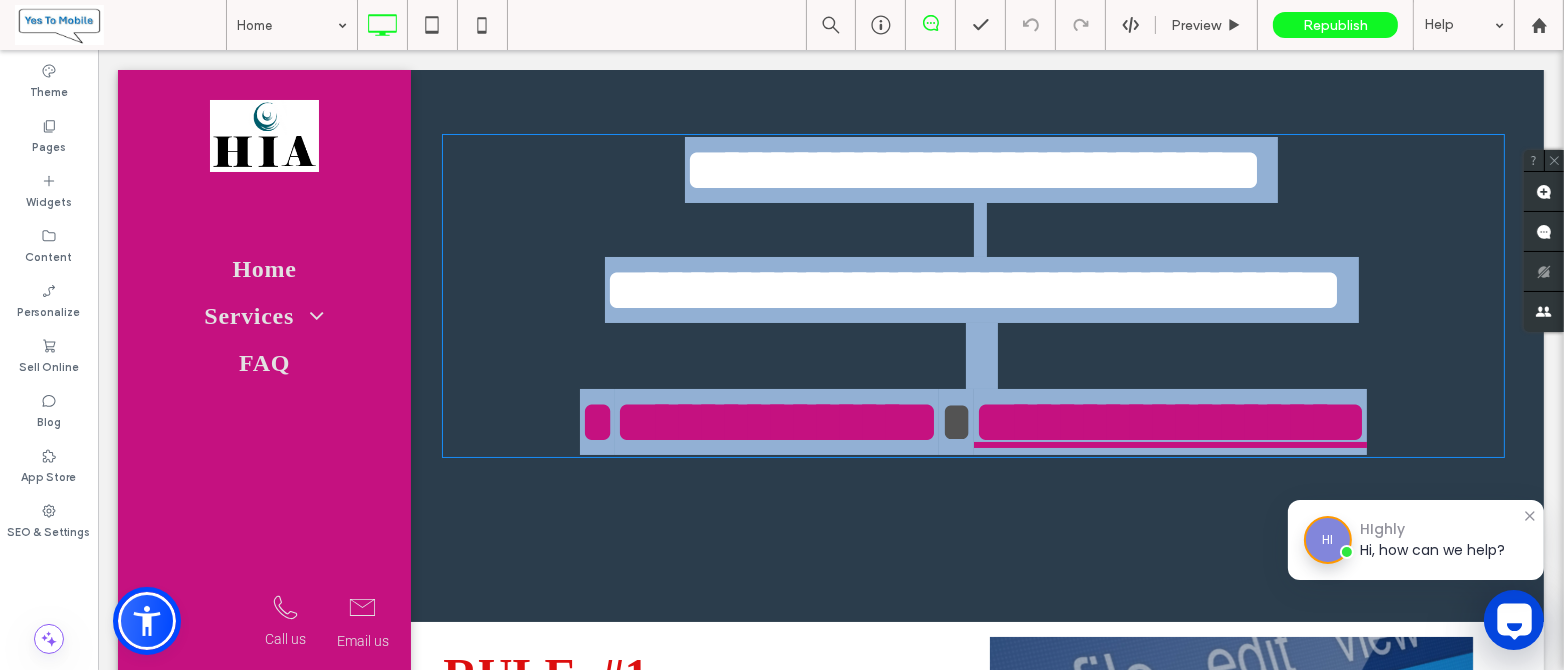 type on "**" 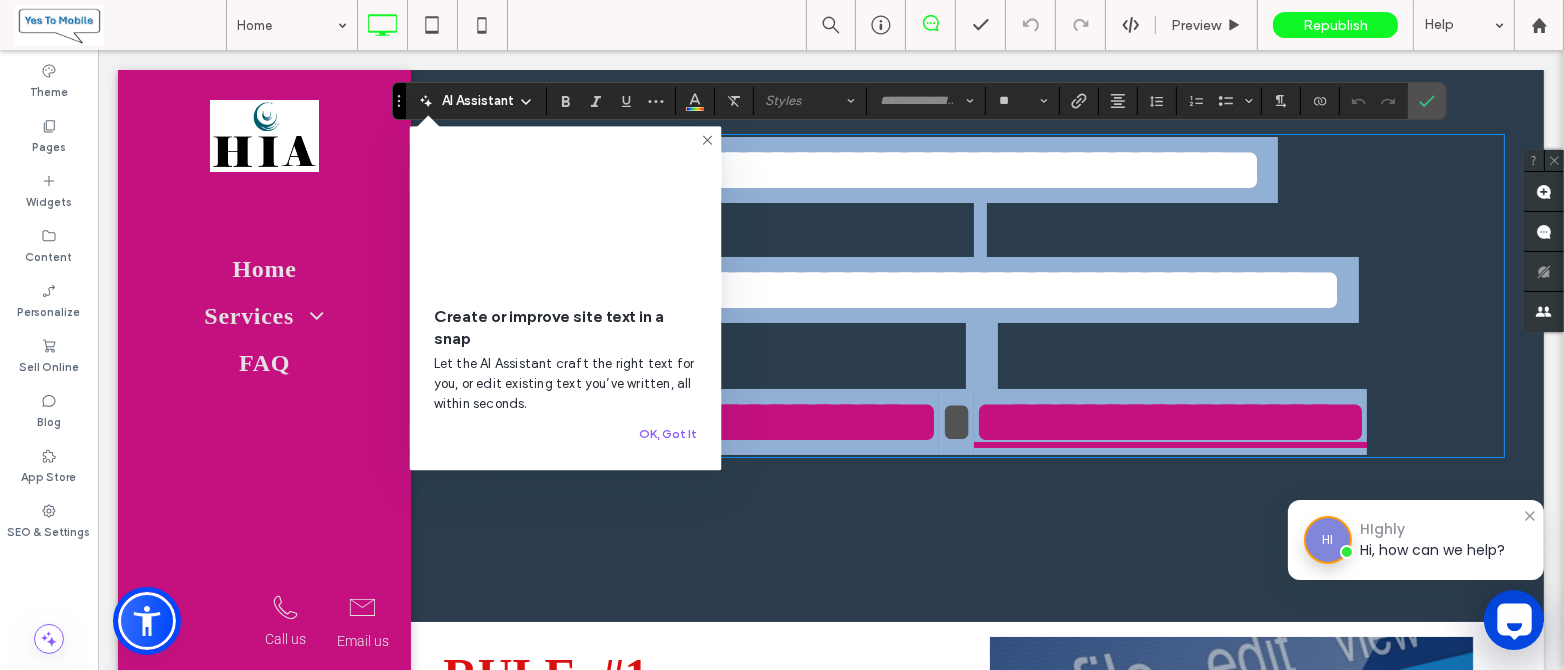 click at bounding box center (955, 422) 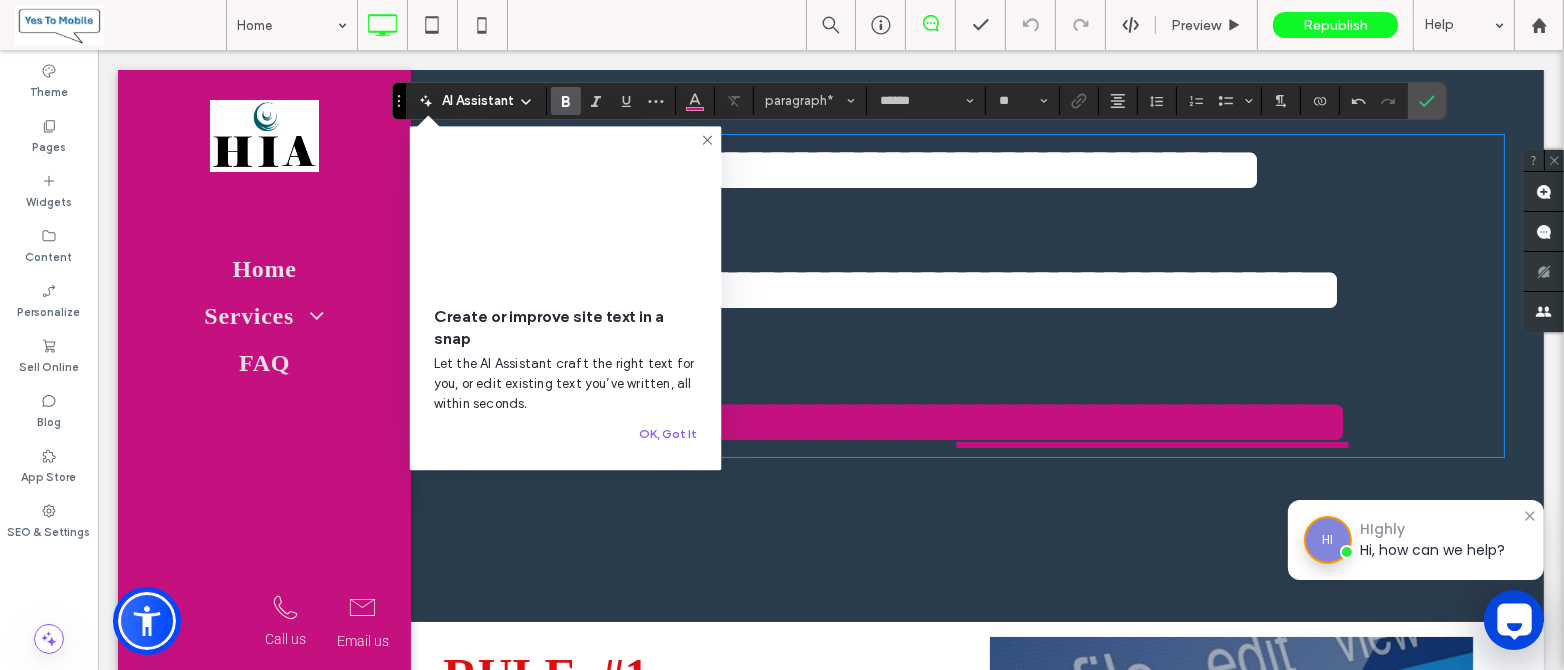 type 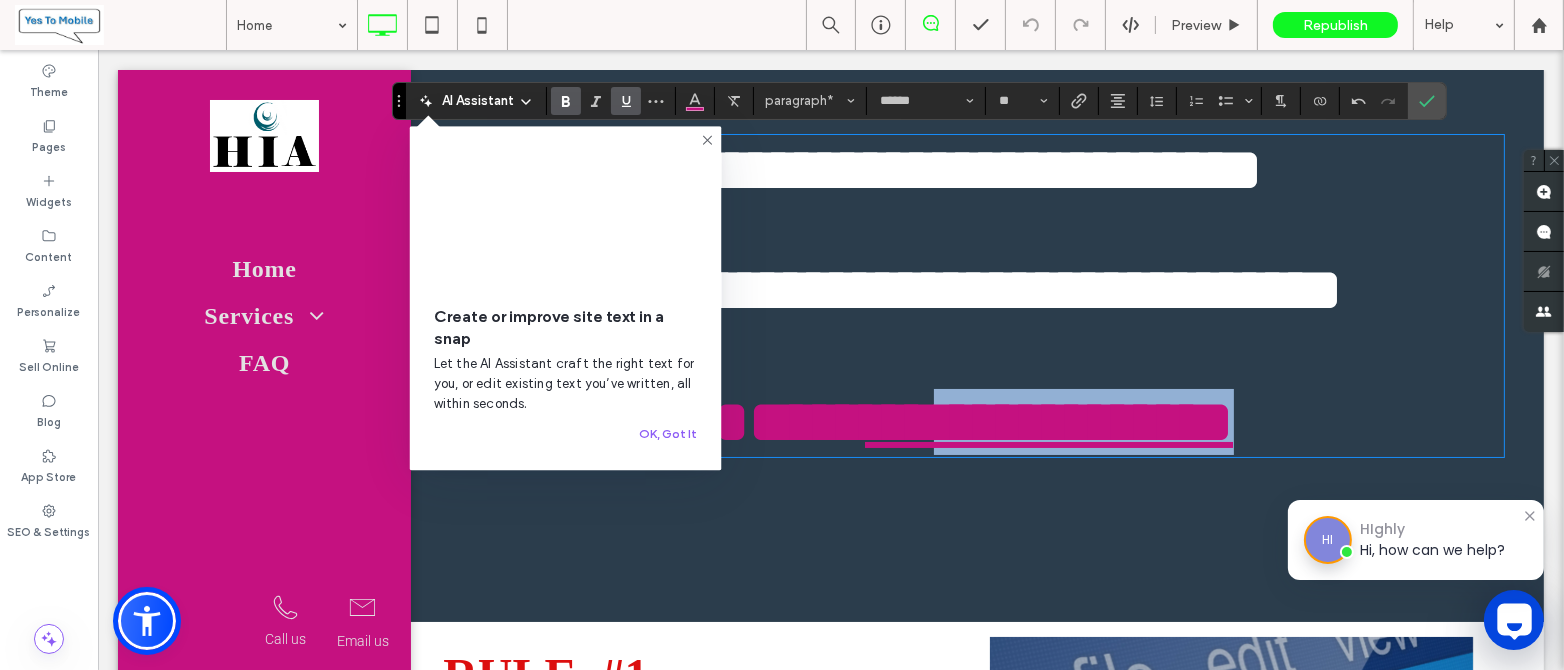 drag, startPoint x: 1265, startPoint y: 452, endPoint x: 896, endPoint y: 459, distance: 369.06638 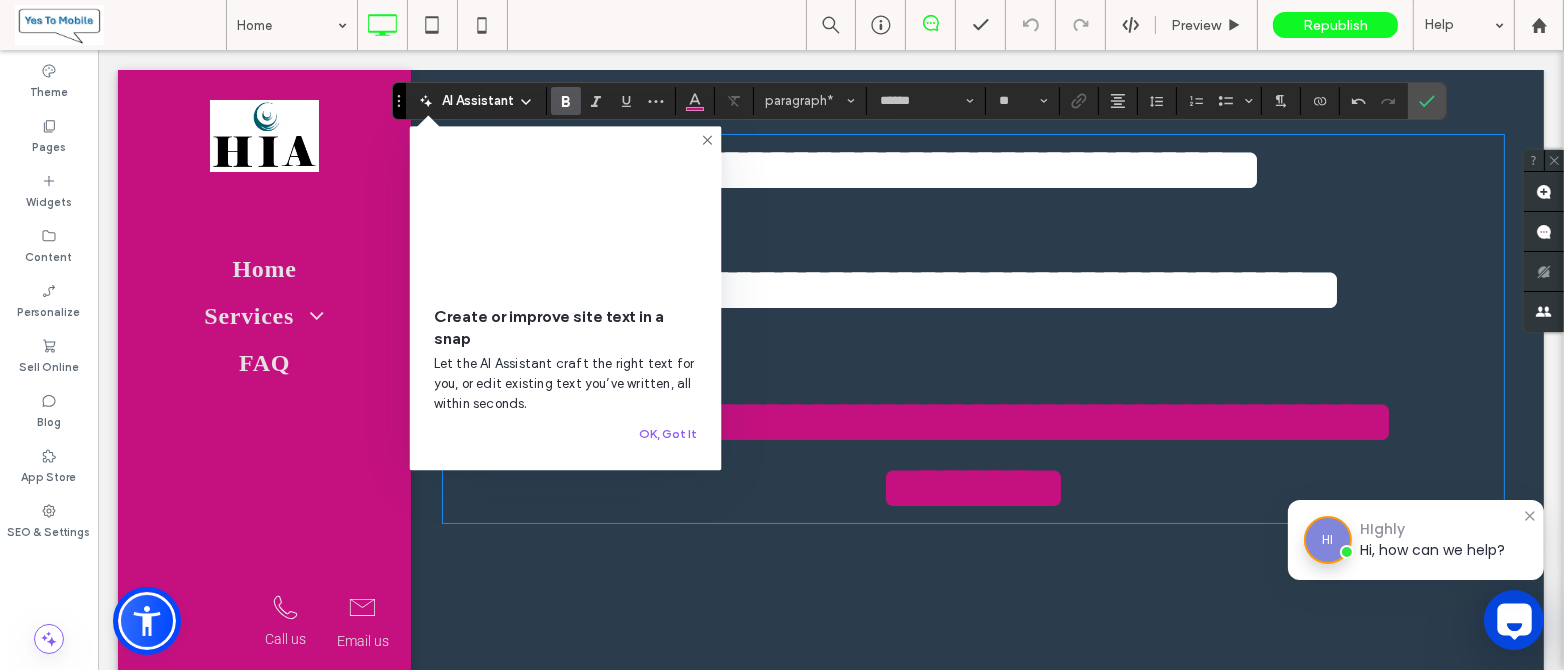 click 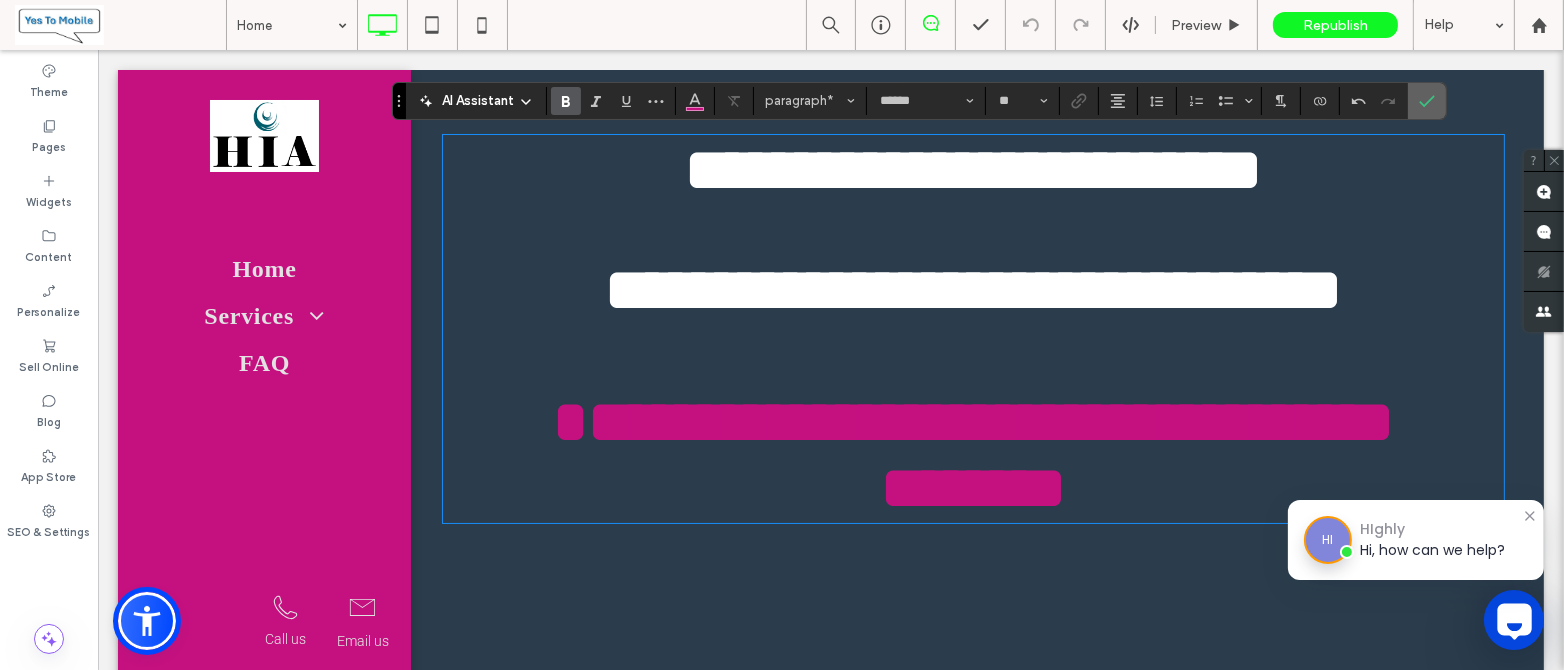 click 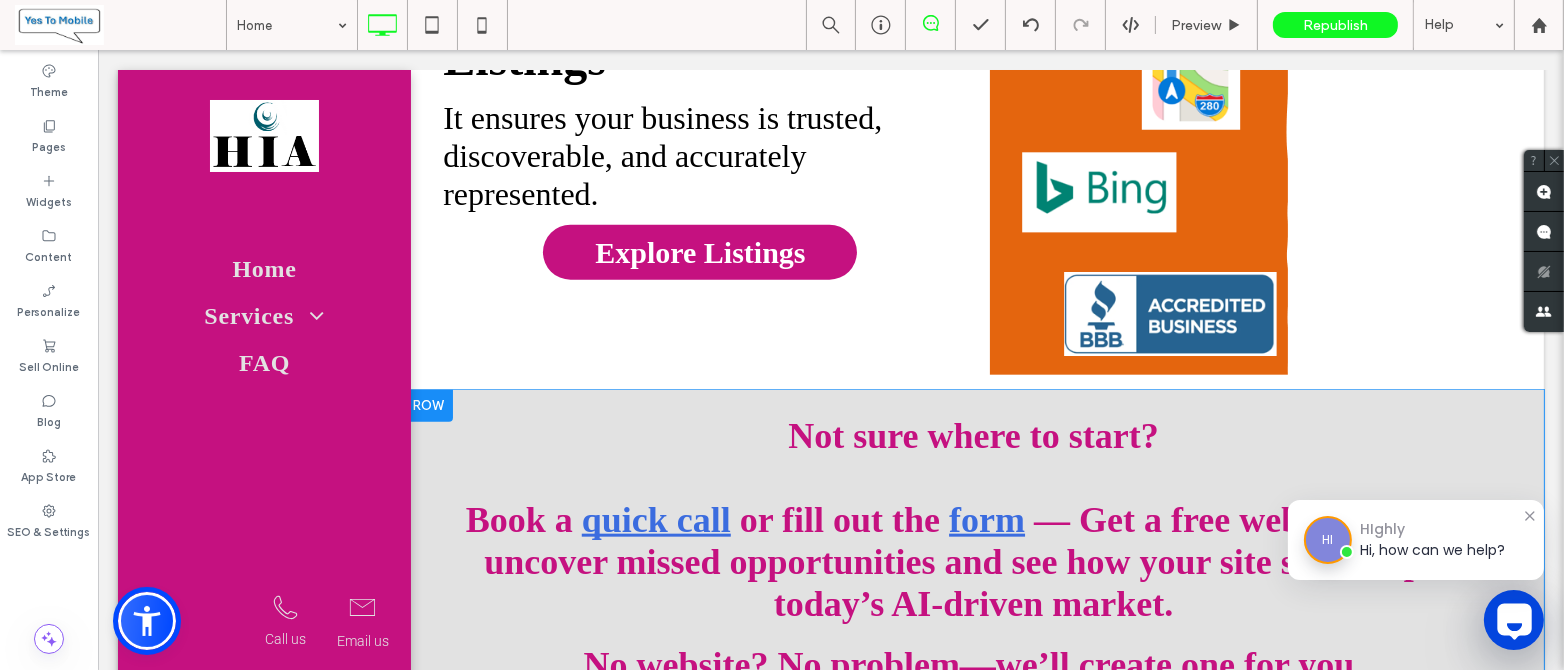 scroll, scrollTop: 2666, scrollLeft: 0, axis: vertical 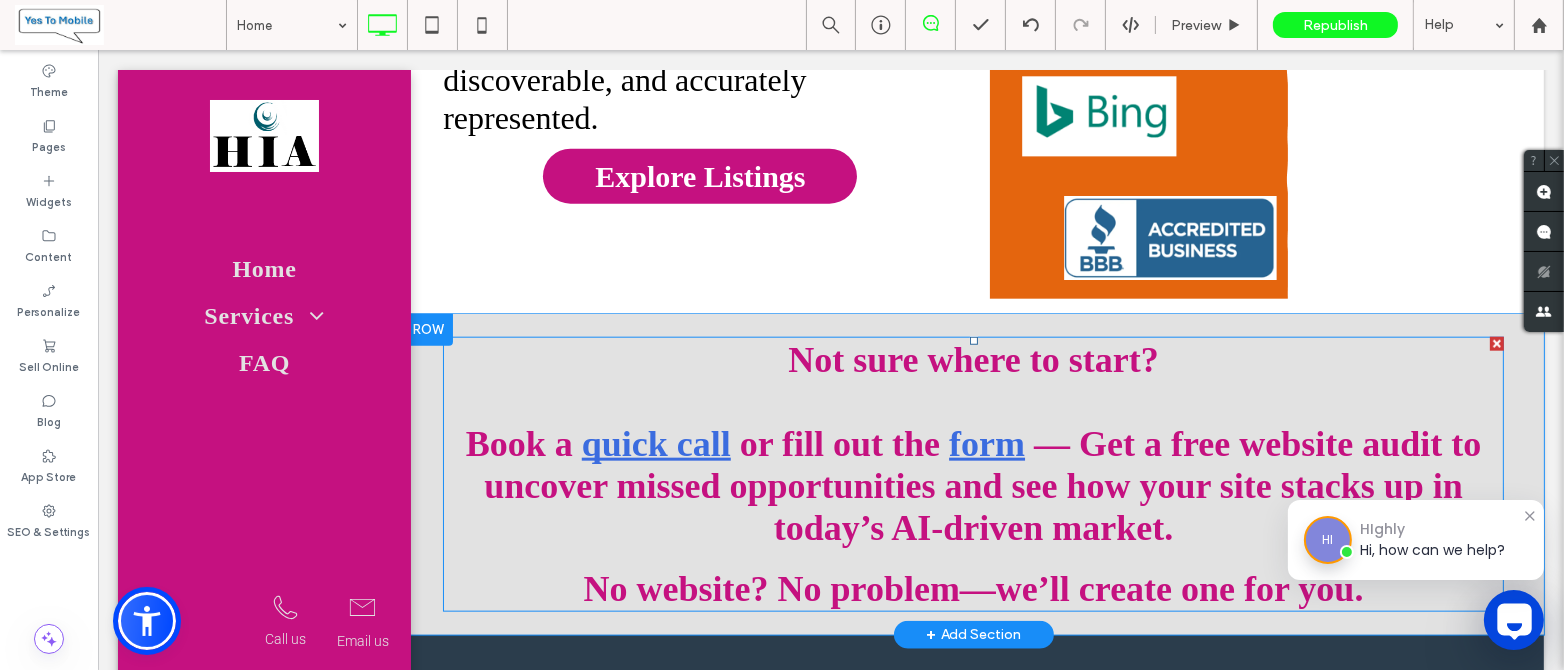 click on "quick call" at bounding box center (655, 444) 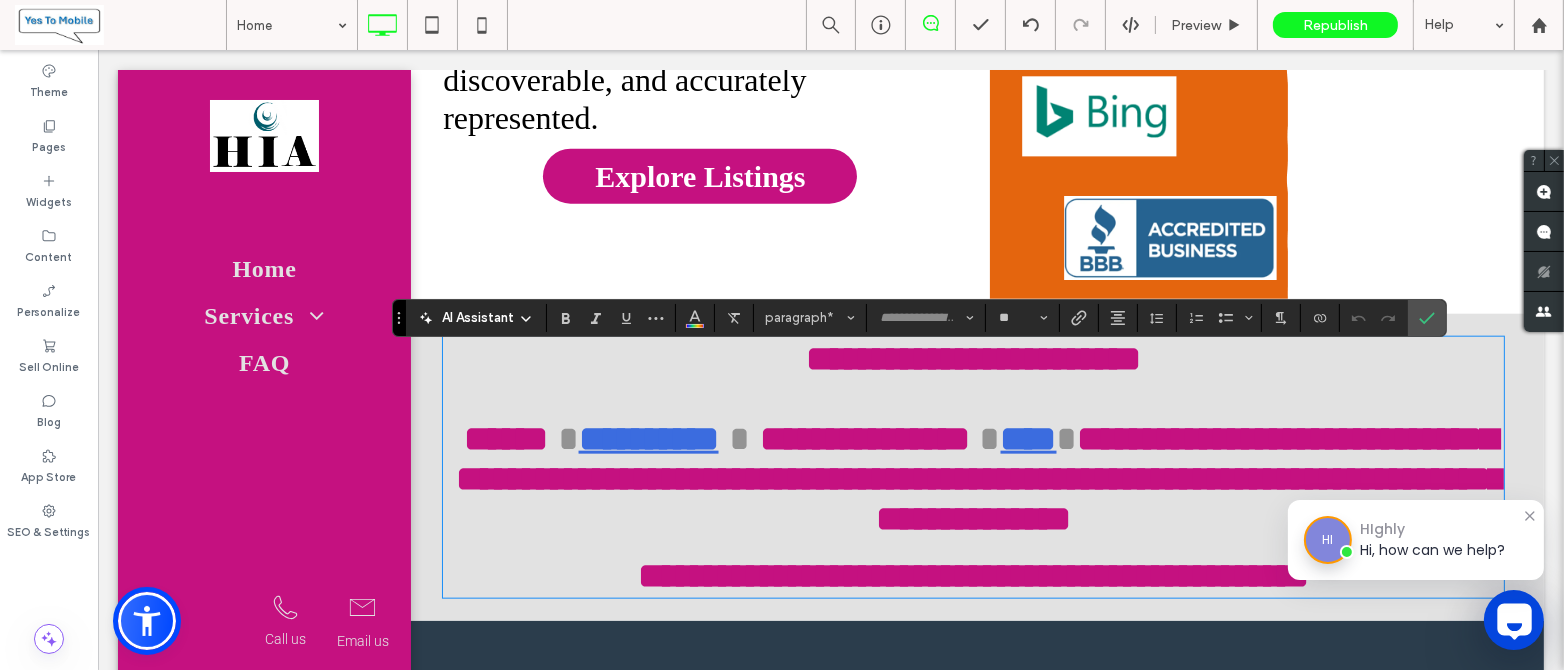 click on "**********" at bounding box center [648, 439] 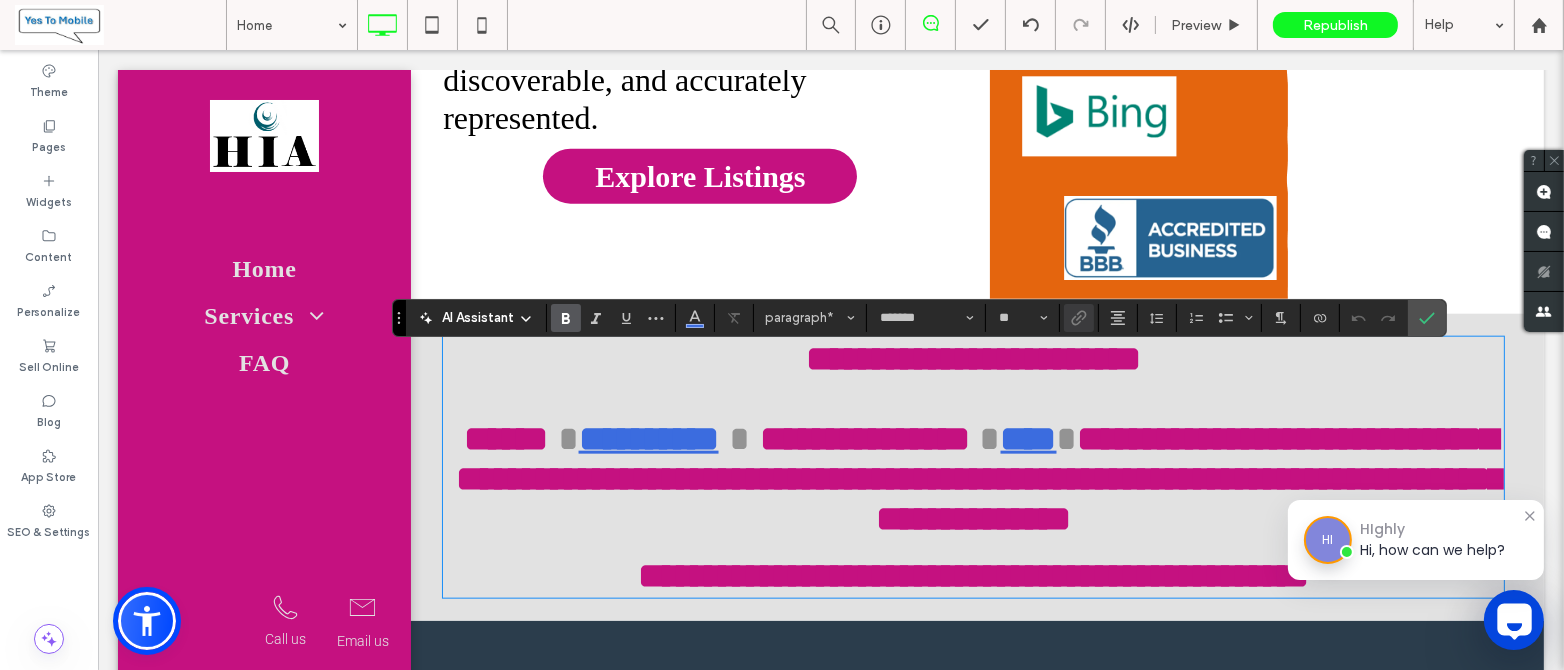 click on "**********" at bounding box center (648, 439) 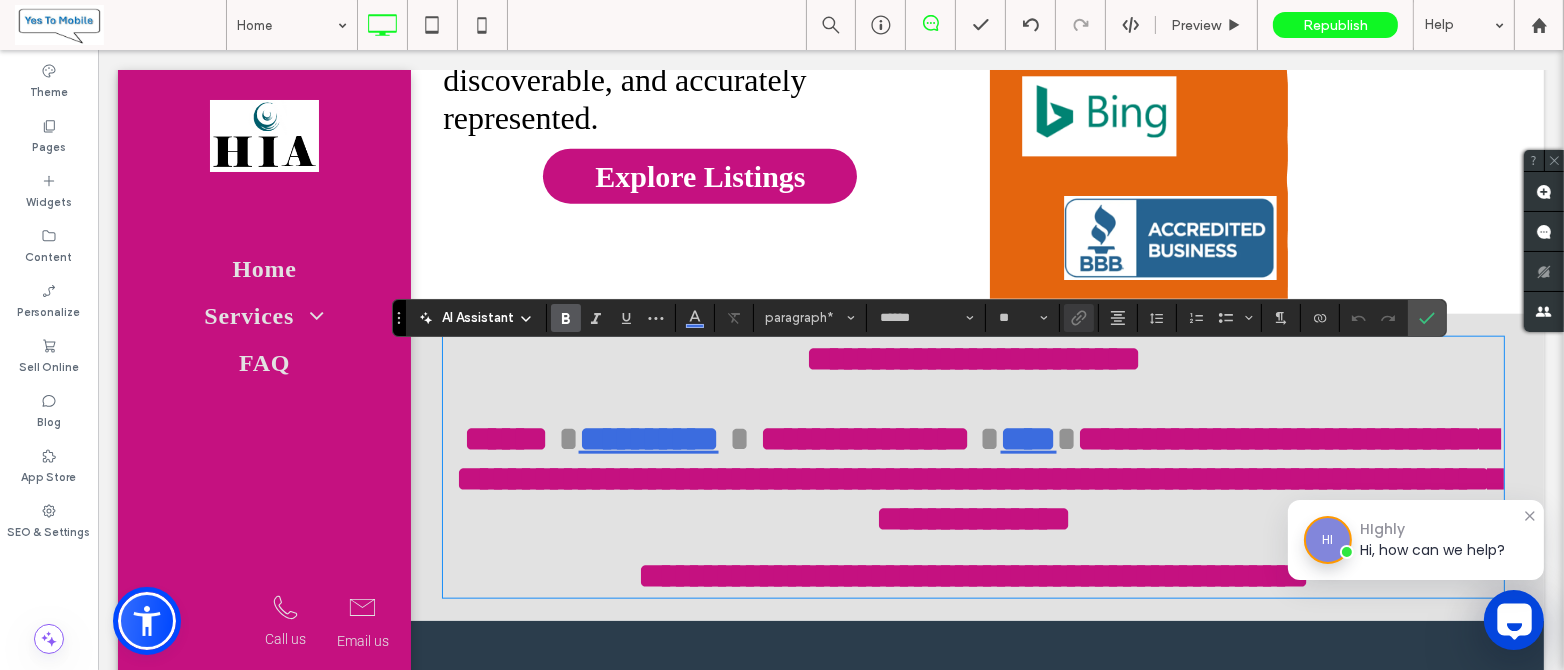 click at bounding box center [738, 439] 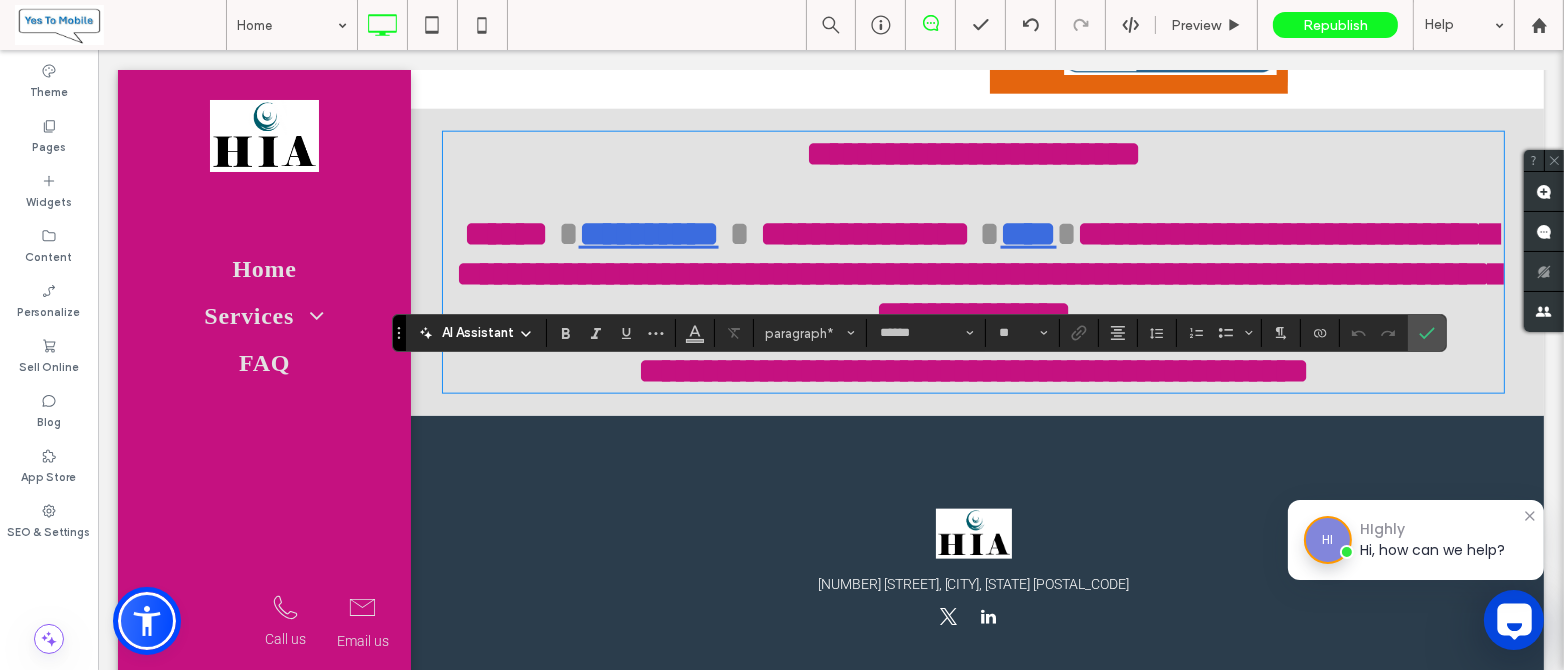 scroll, scrollTop: 2522, scrollLeft: 0, axis: vertical 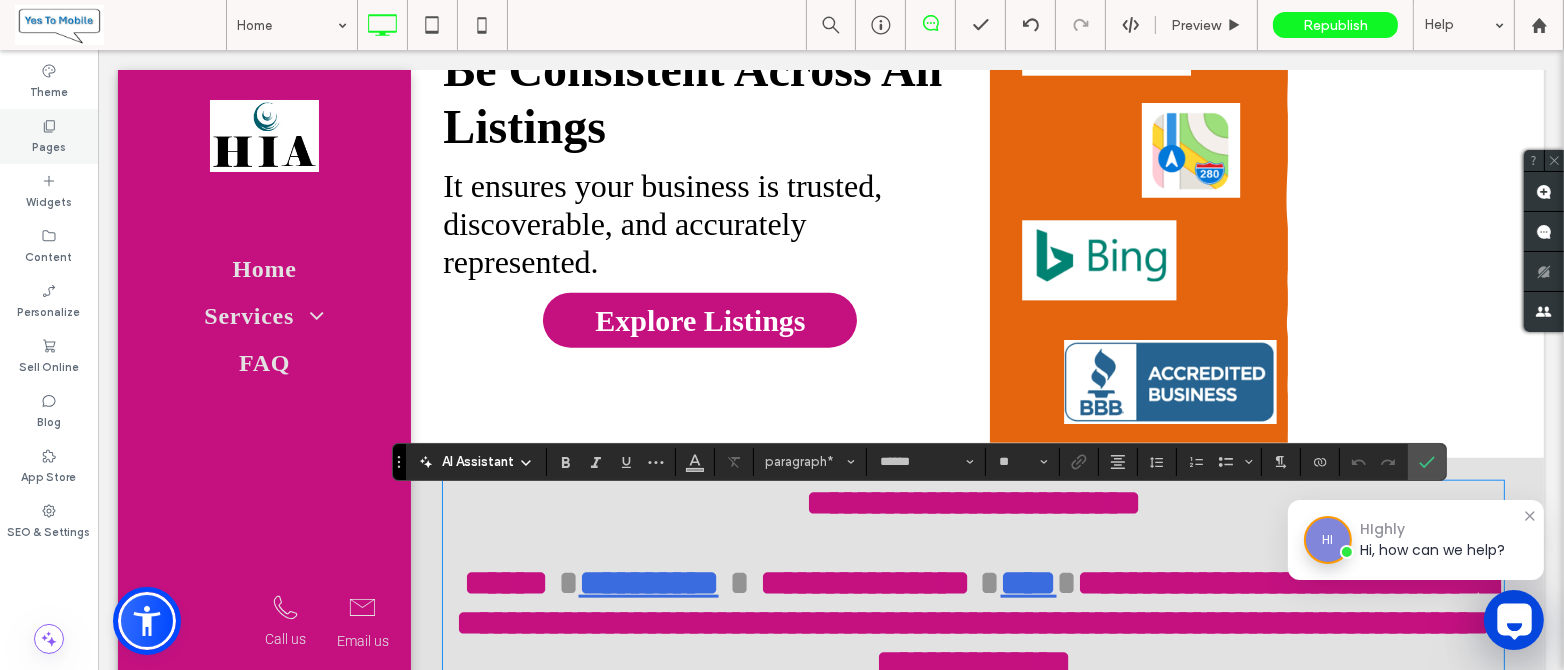 click 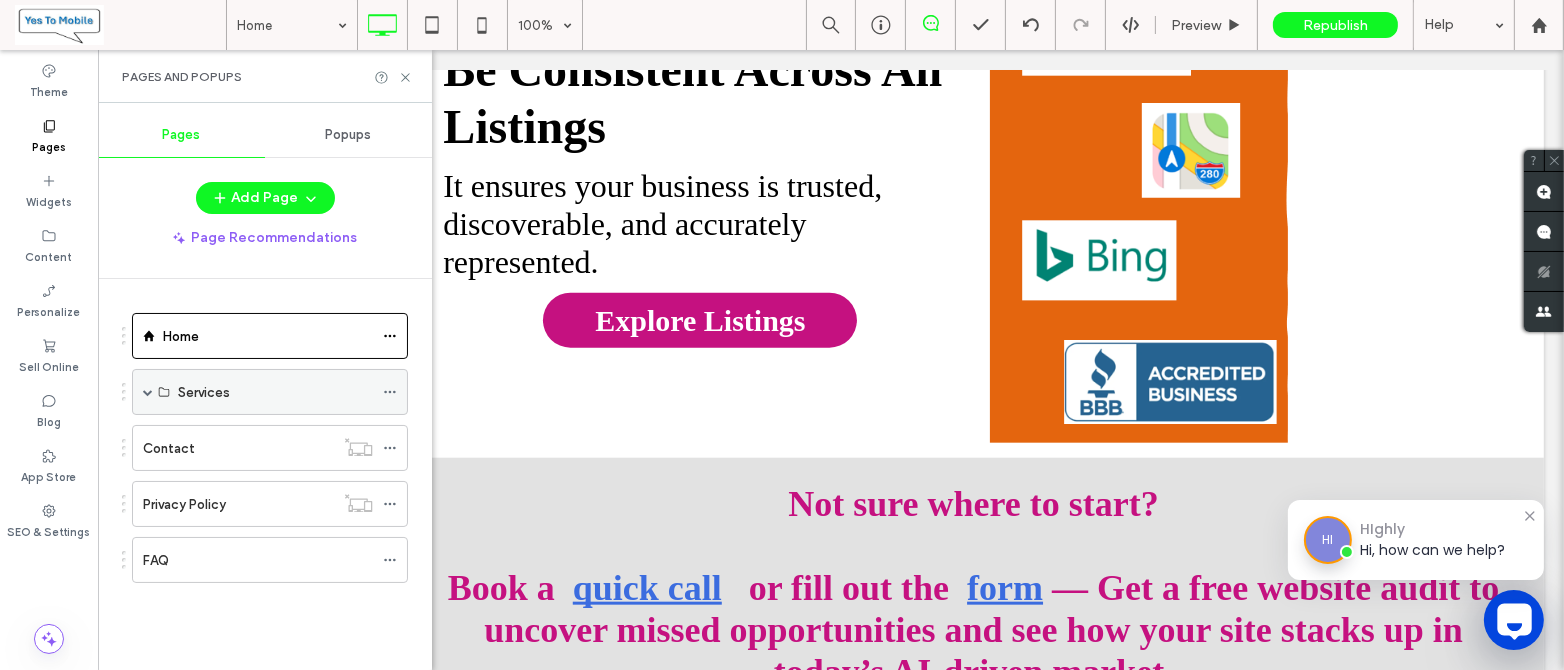 click at bounding box center (148, 392) 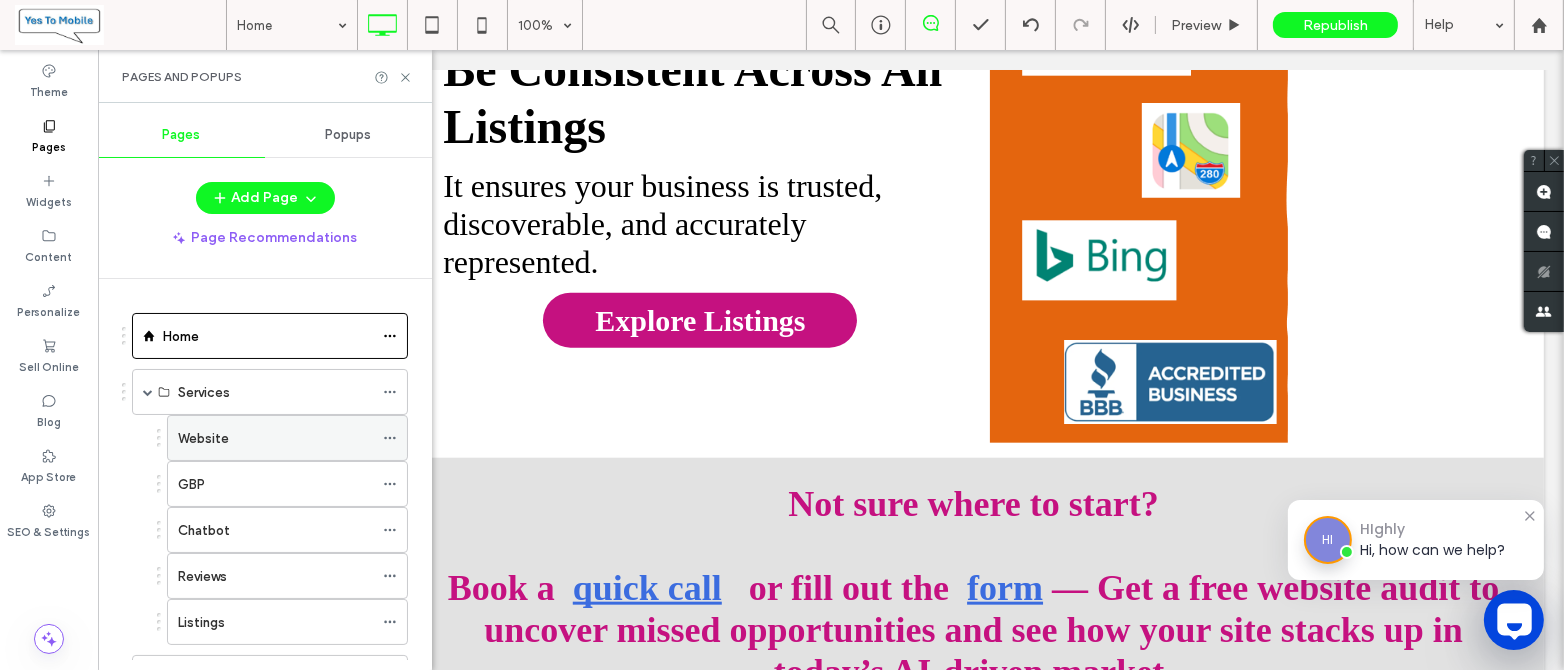 click on "Website" at bounding box center (275, 438) 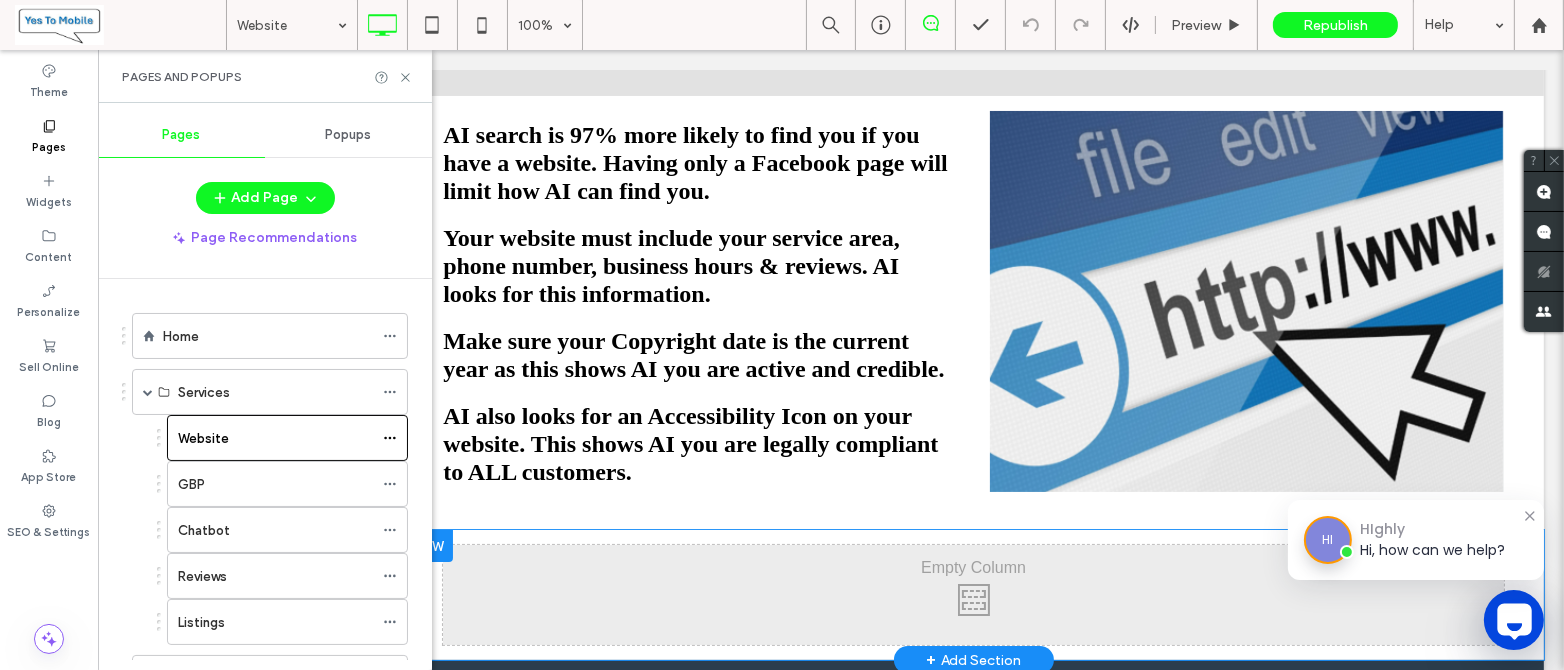 scroll, scrollTop: 267, scrollLeft: 0, axis: vertical 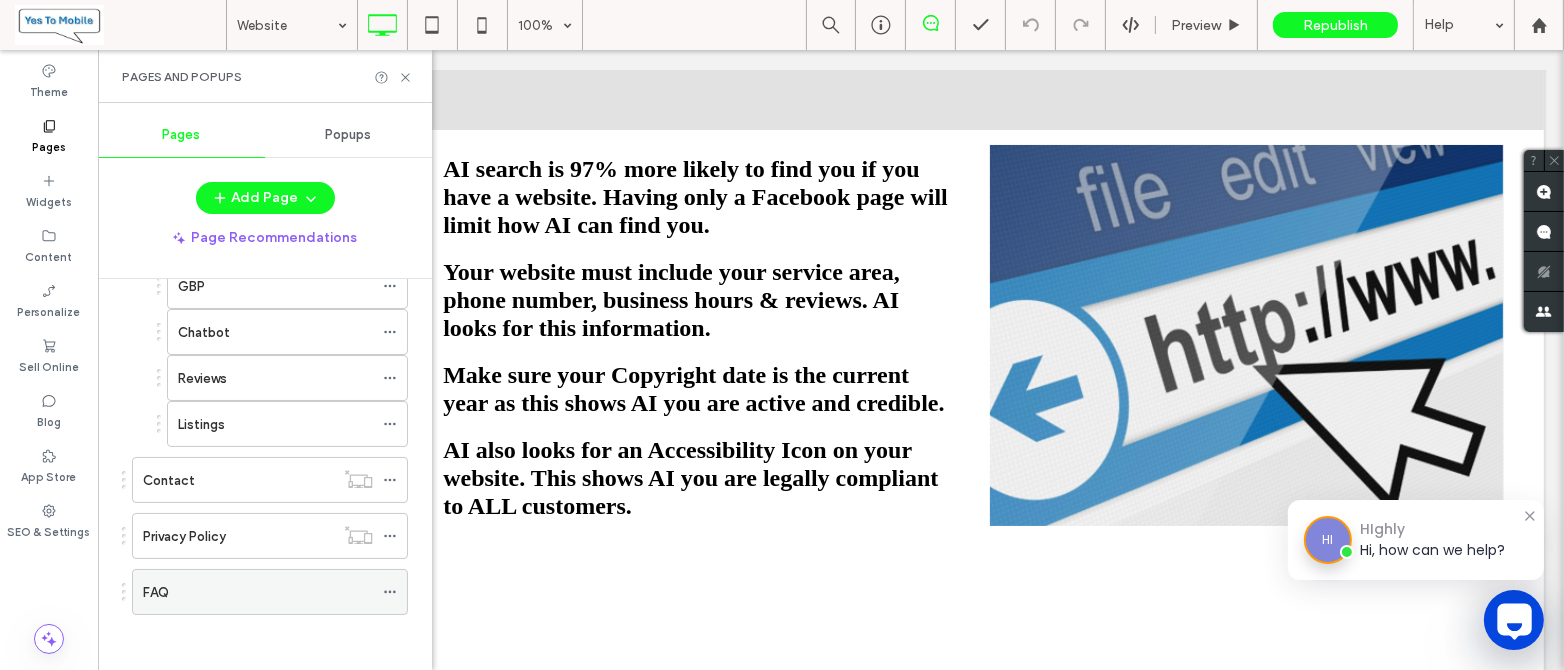click on "FAQ" at bounding box center [258, 592] 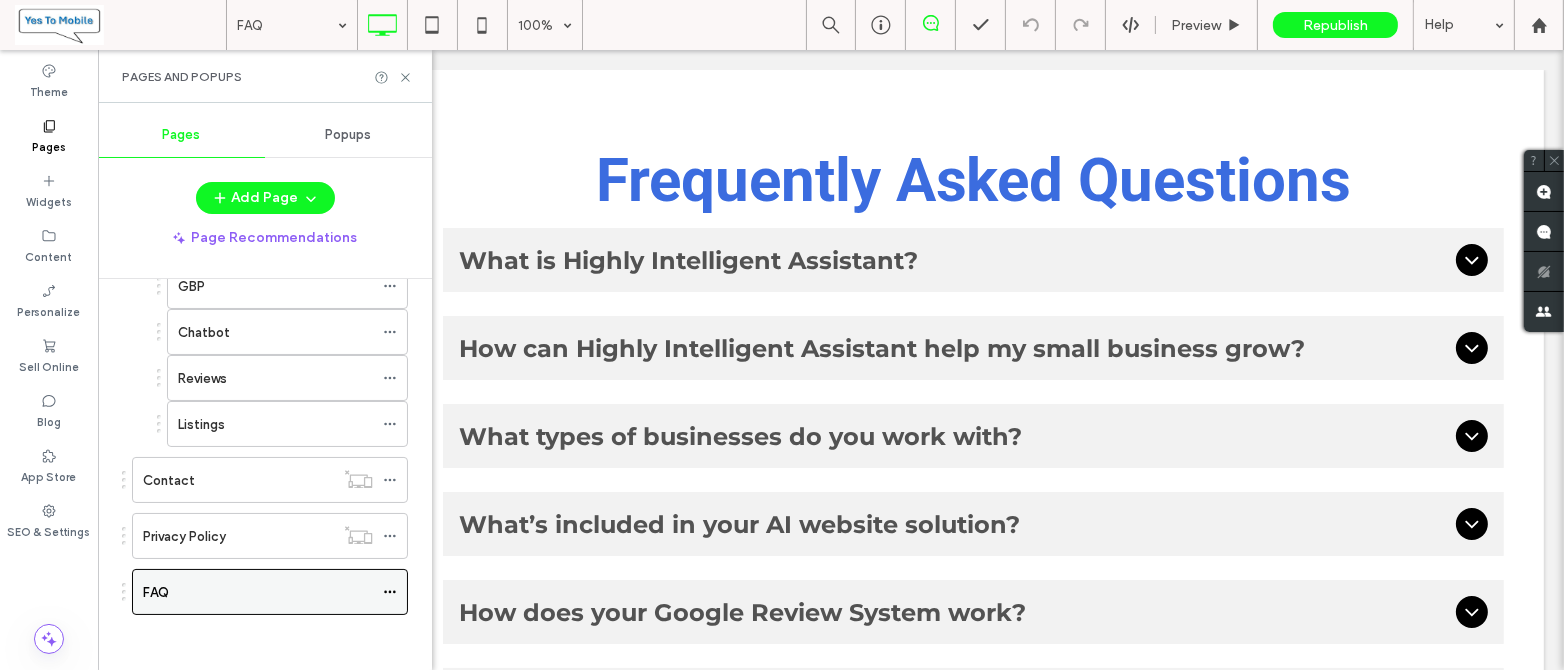 scroll, scrollTop: 0, scrollLeft: 0, axis: both 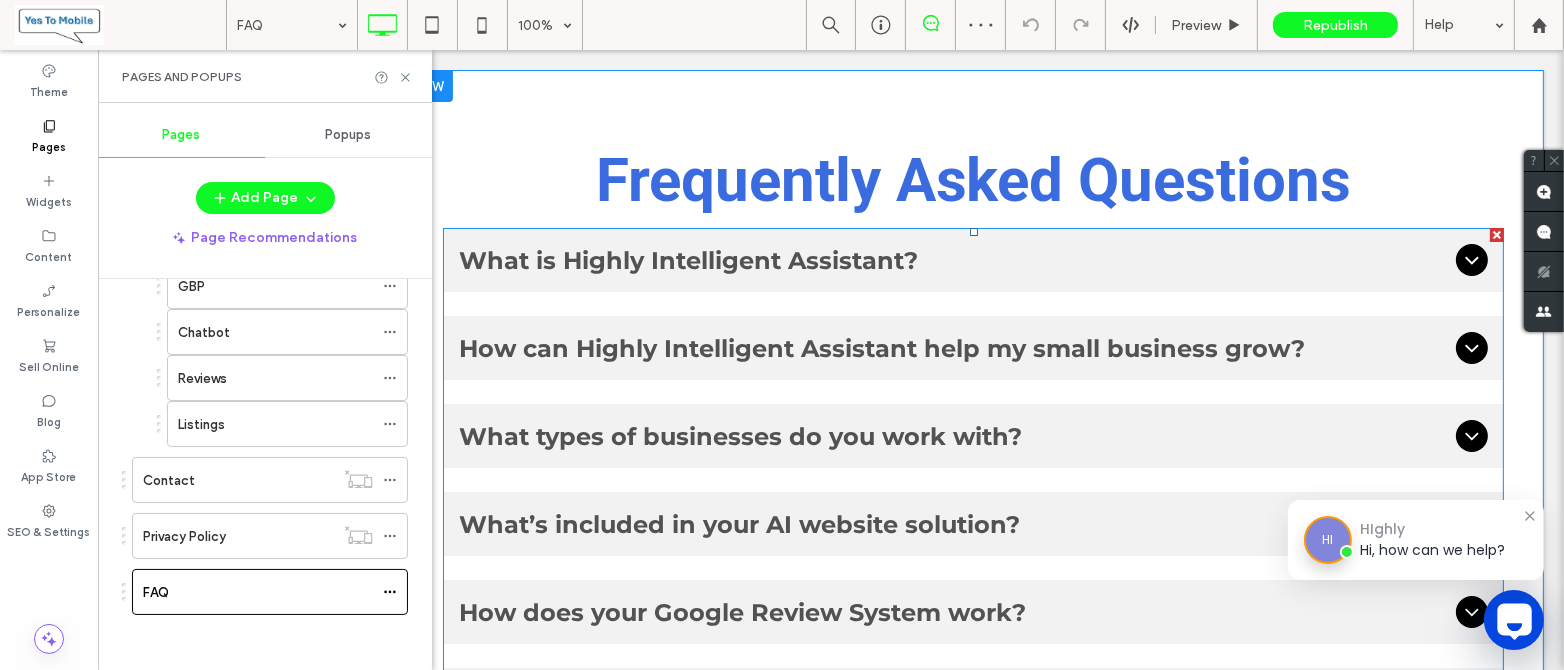 click on "What is Highly Intelligent Assistant?" at bounding box center (952, 260) 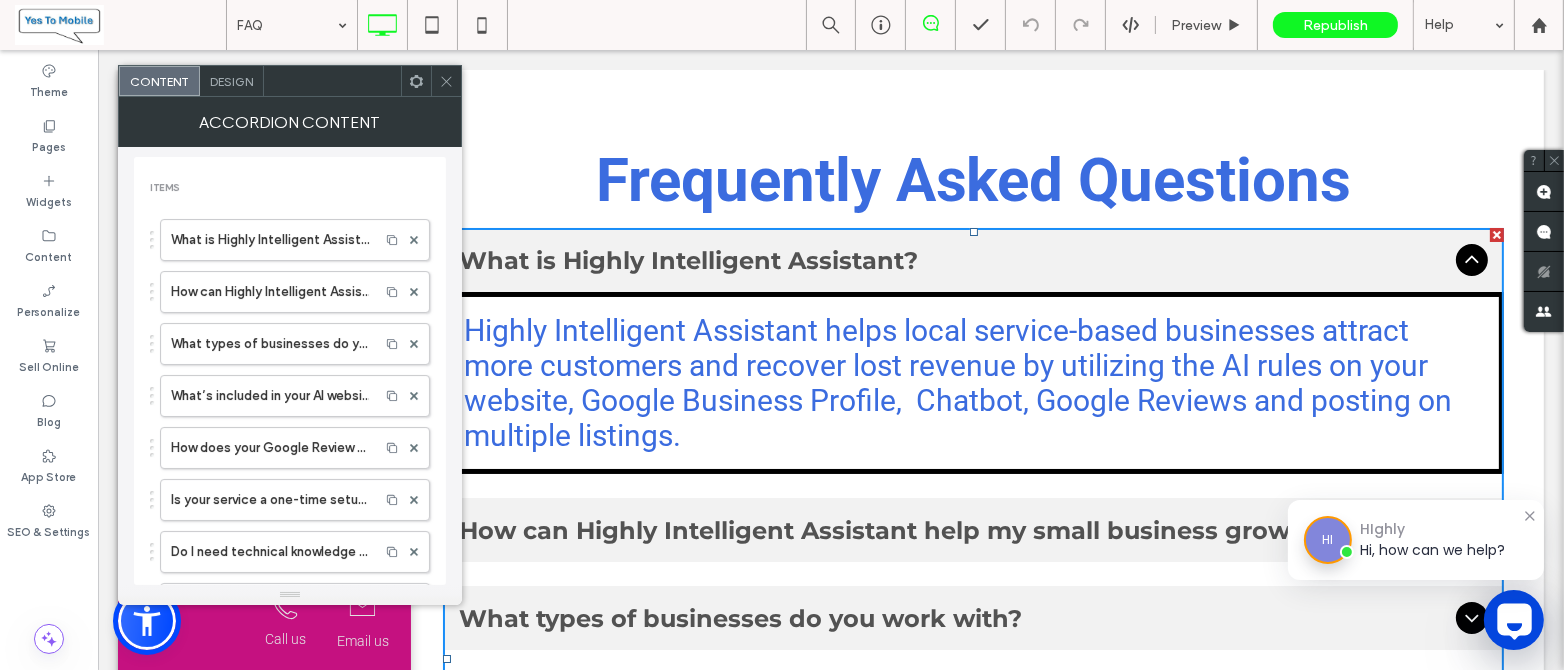 click on "Highly Intelligent Assistant helps local service-based businesses attract more customers and recover lost revenue by utilizing the AI rules on your website, Google Business Profile,  Chatbot, Google Reviews and posting on multiple listings." at bounding box center (972, 383) 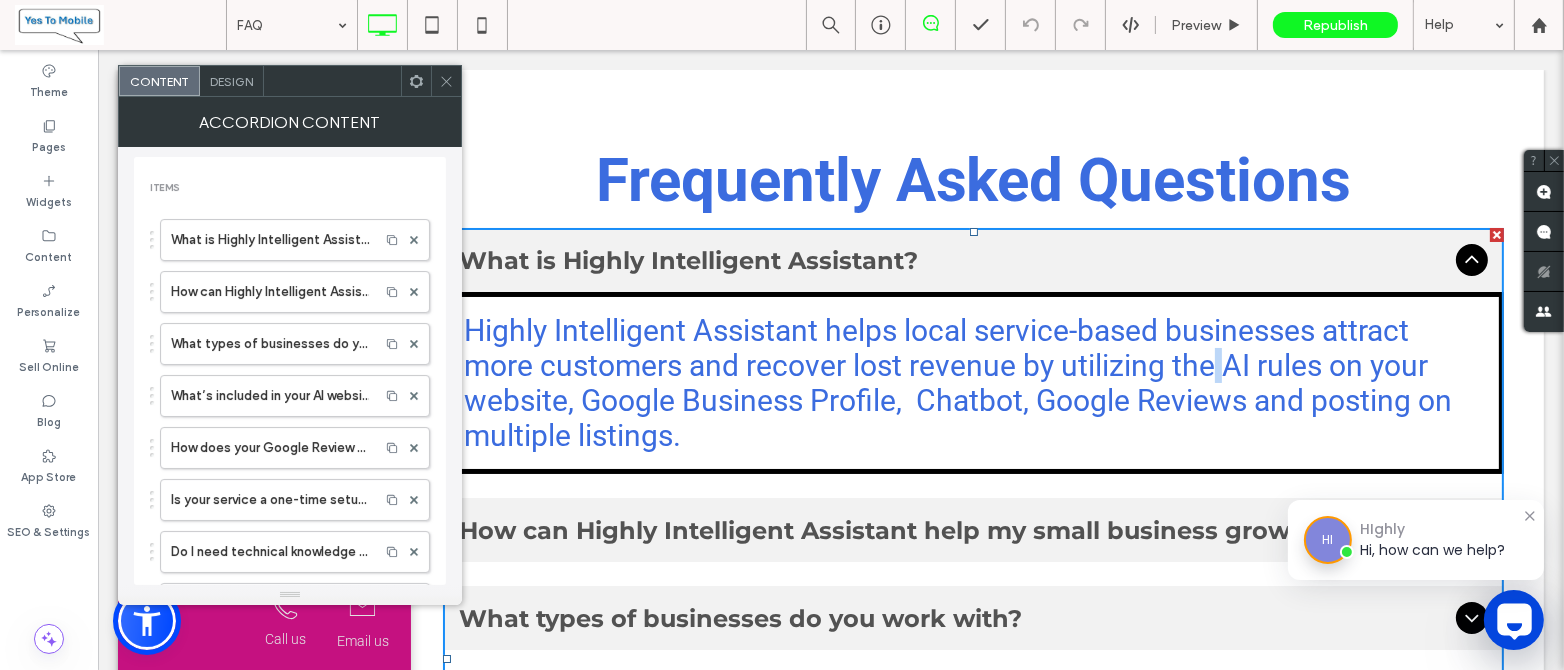 click on "Highly Intelligent Assistant helps local service-based businesses attract more customers and recover lost revenue by utilizing the AI rules on your website, Google Business Profile,  Chatbot, Google Reviews and posting on multiple listings." at bounding box center (972, 383) 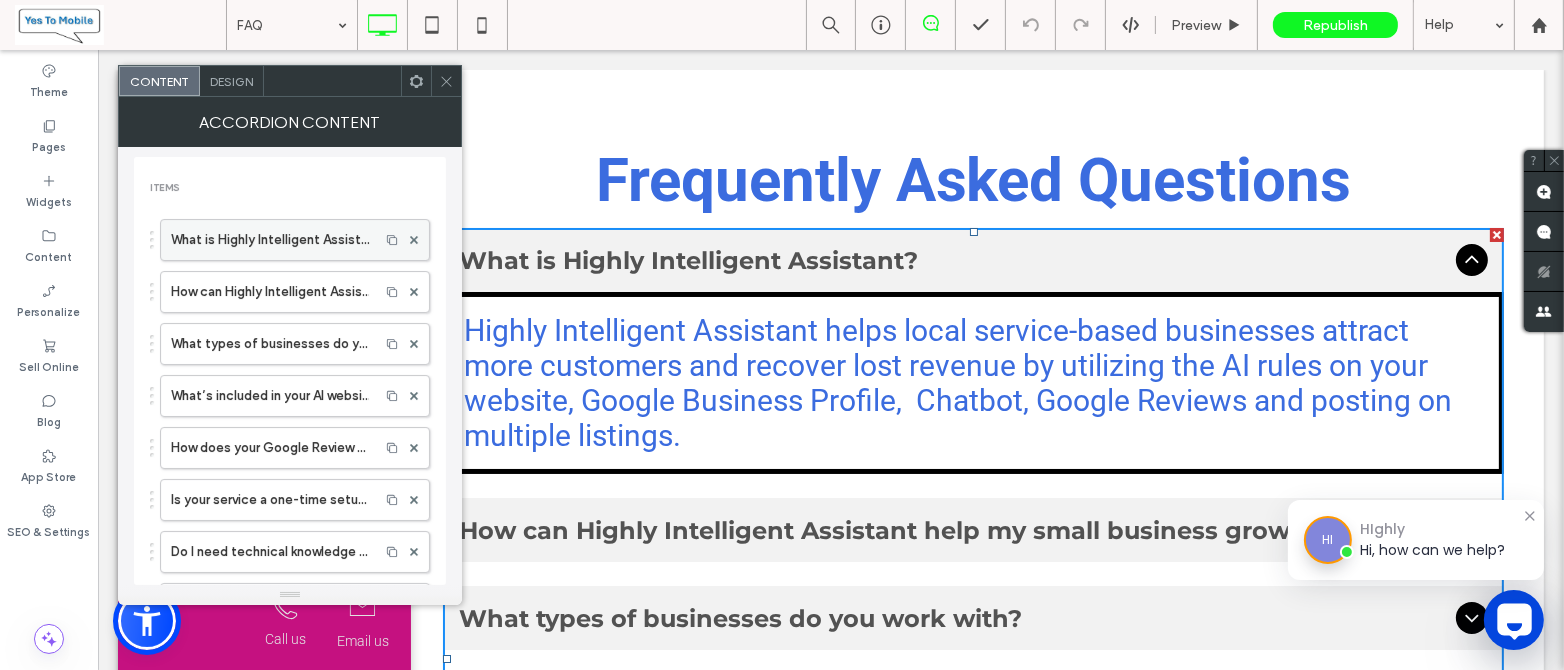 click on "What is Highly Intelligent Assistant?" at bounding box center [270, 240] 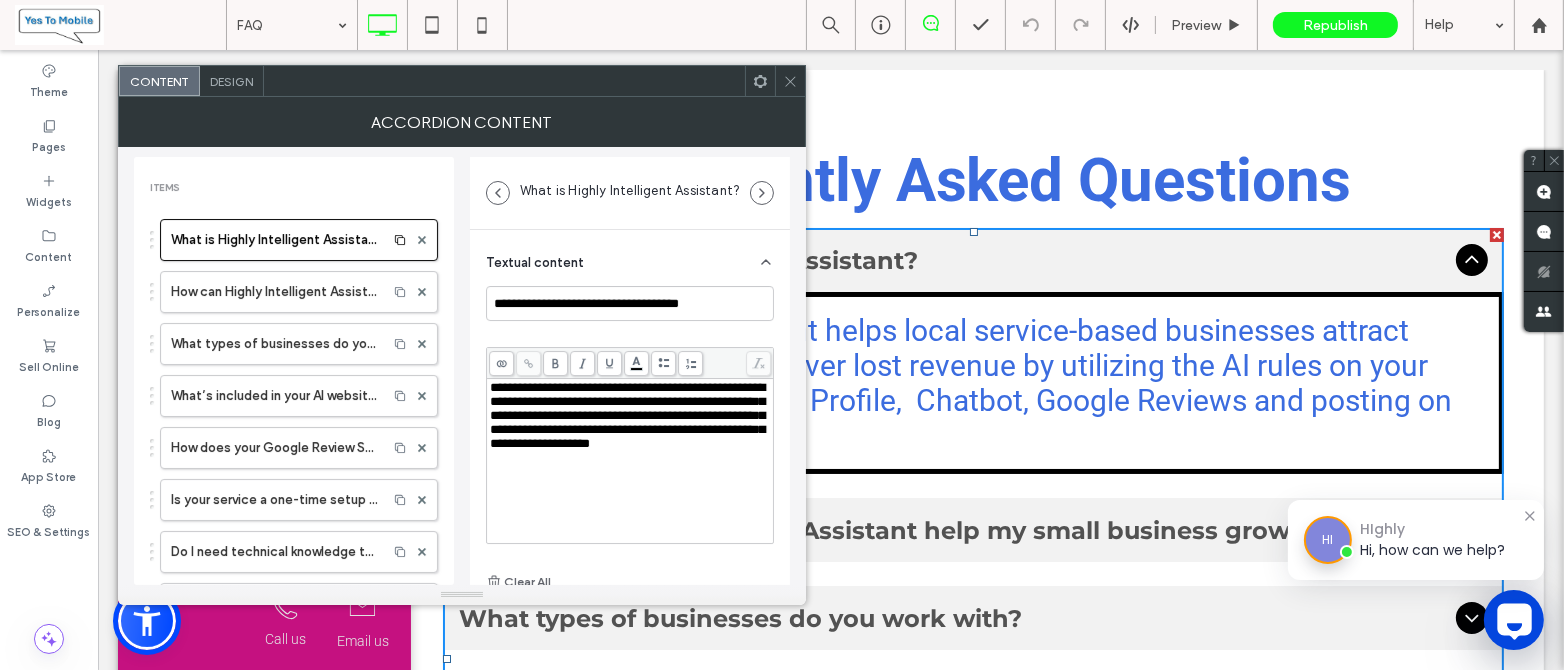 click on "**********" at bounding box center (627, 415) 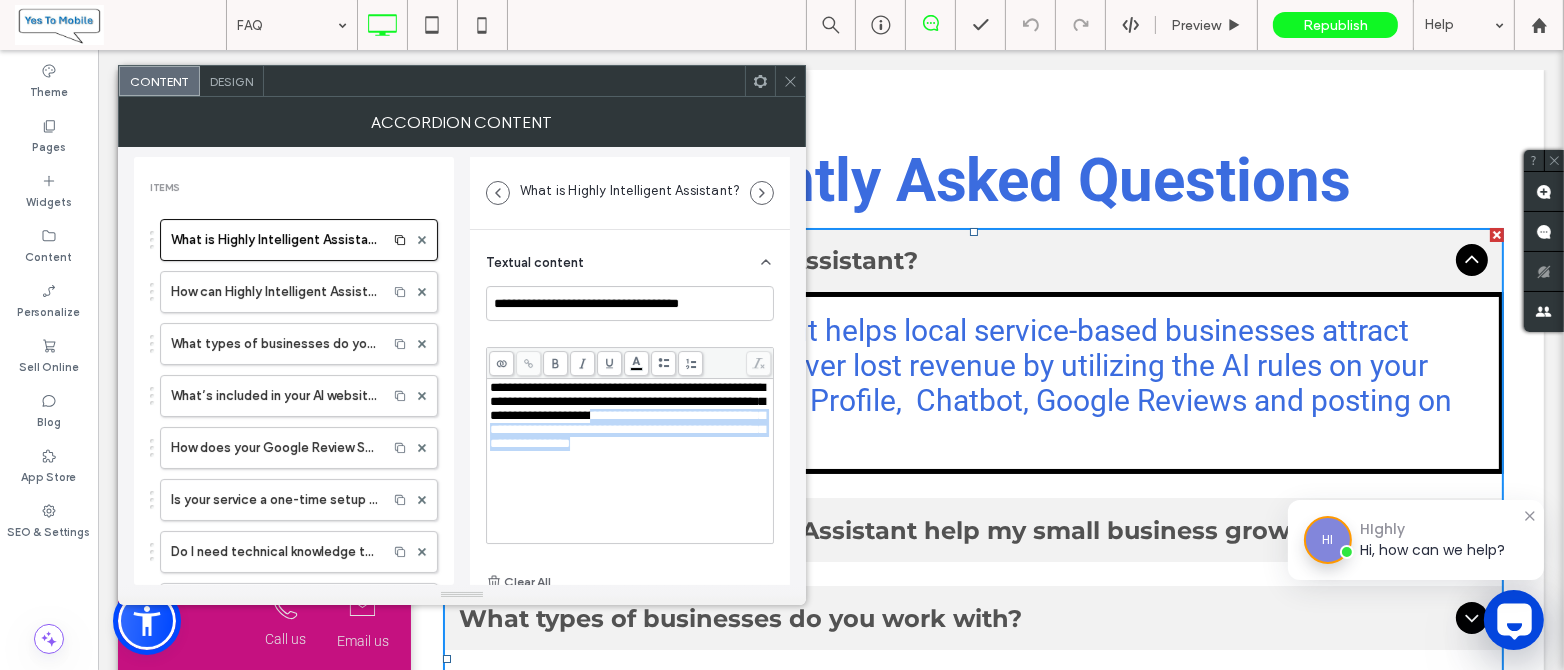 drag, startPoint x: 732, startPoint y: 464, endPoint x: 554, endPoint y: 438, distance: 179.88885 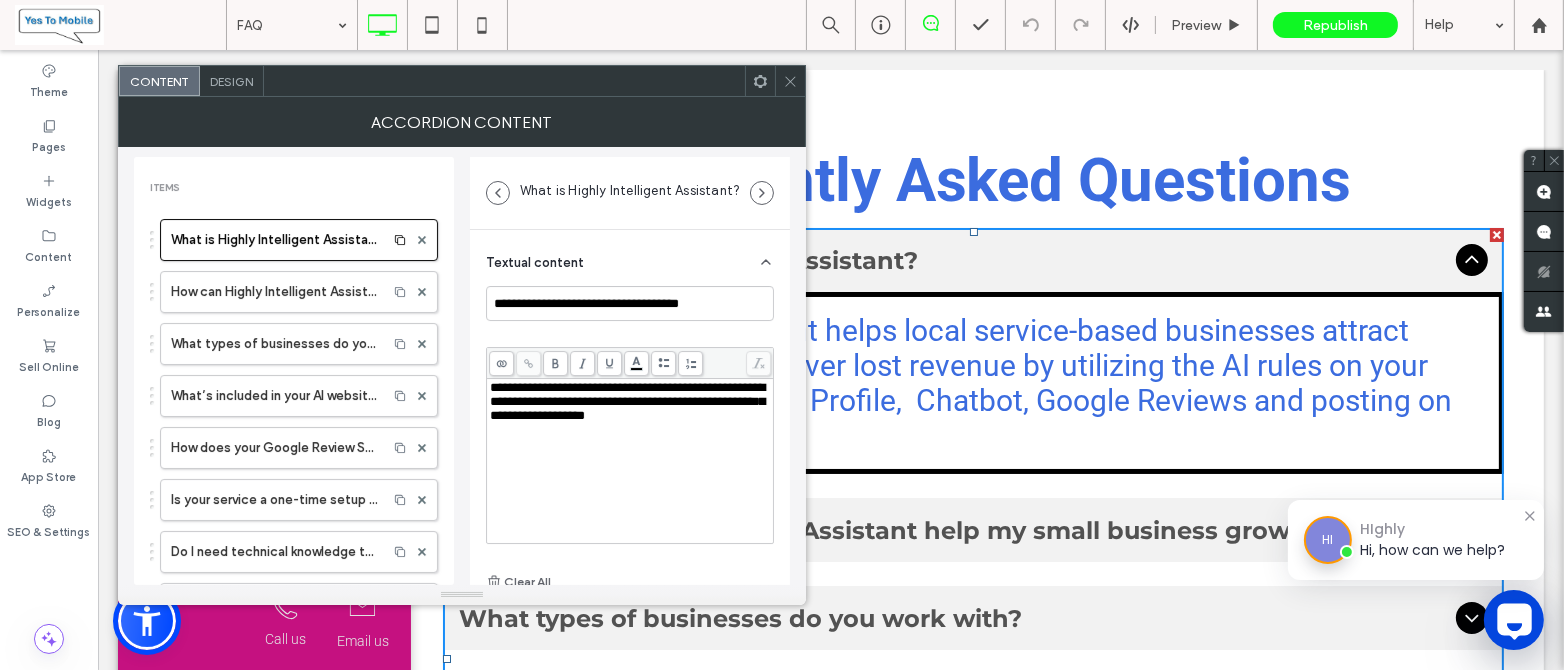 type 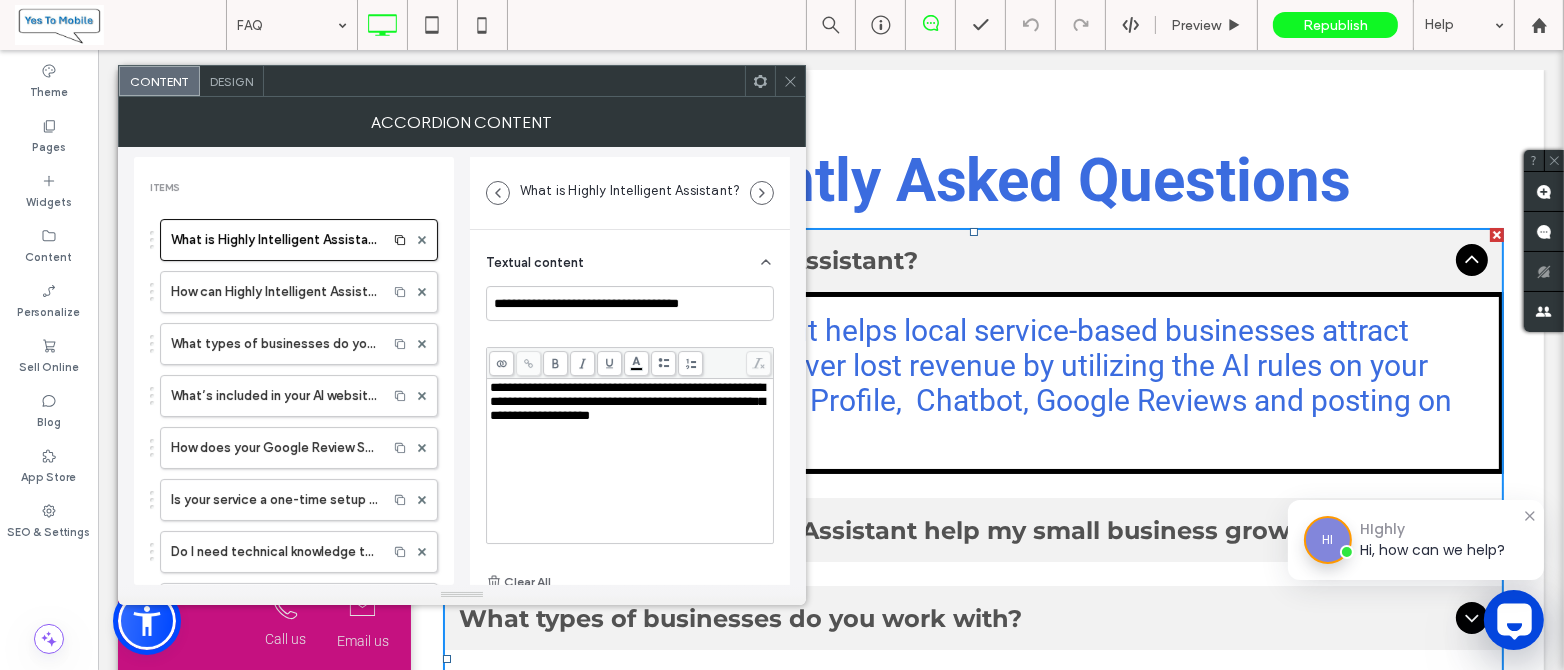 click on "Textual content" at bounding box center (630, 258) 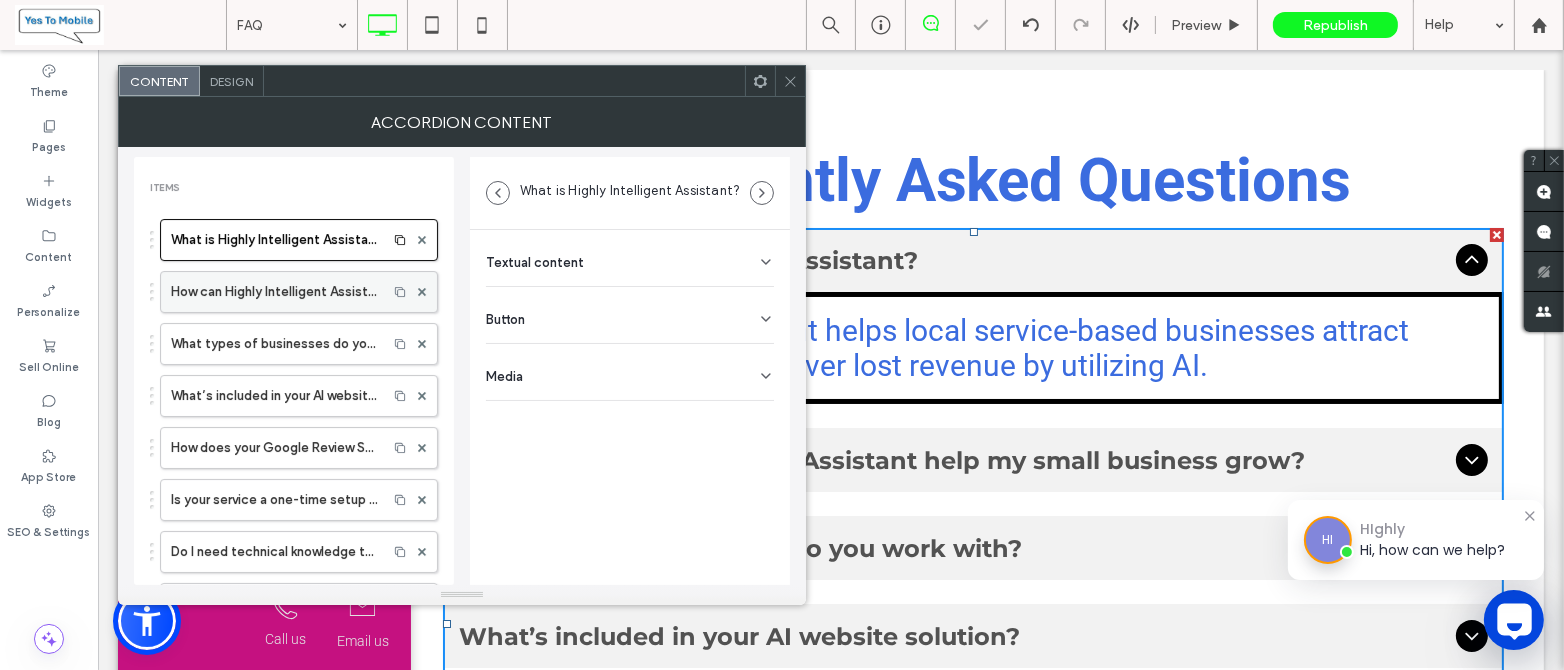 click on "How can Highly Intelligent Assistant help my small business grow?" at bounding box center (274, 292) 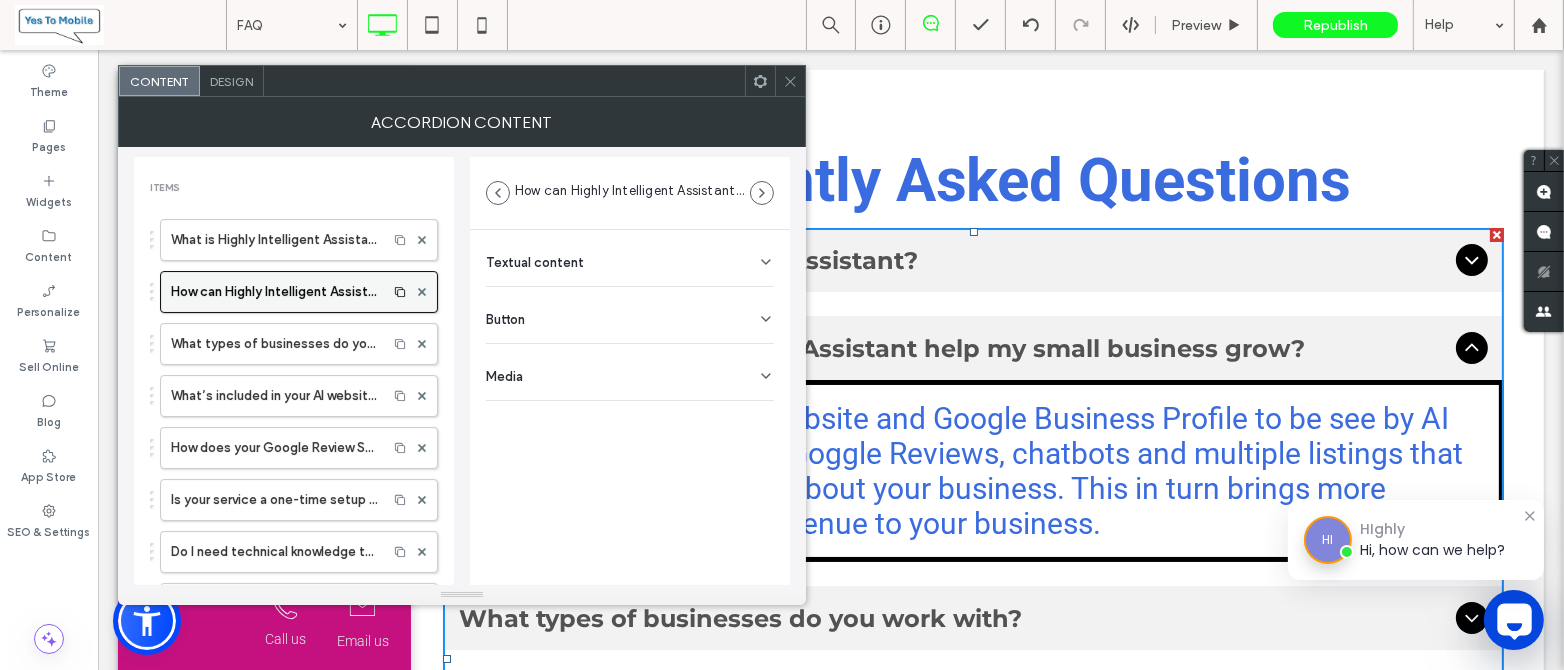 click on "How can Highly Intelligent Assistant help my small business grow?" at bounding box center [274, 292] 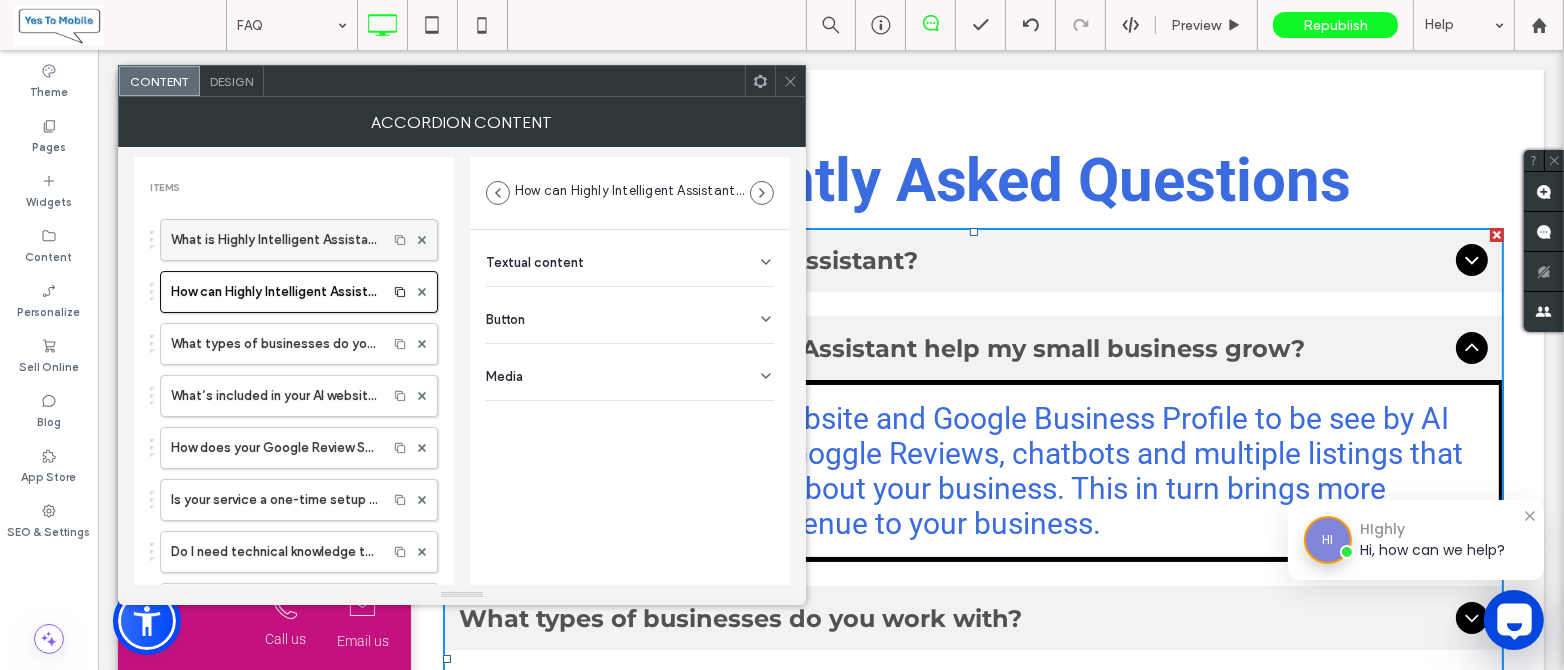 click on "What is Highly Intelligent Assistant?" at bounding box center [274, 240] 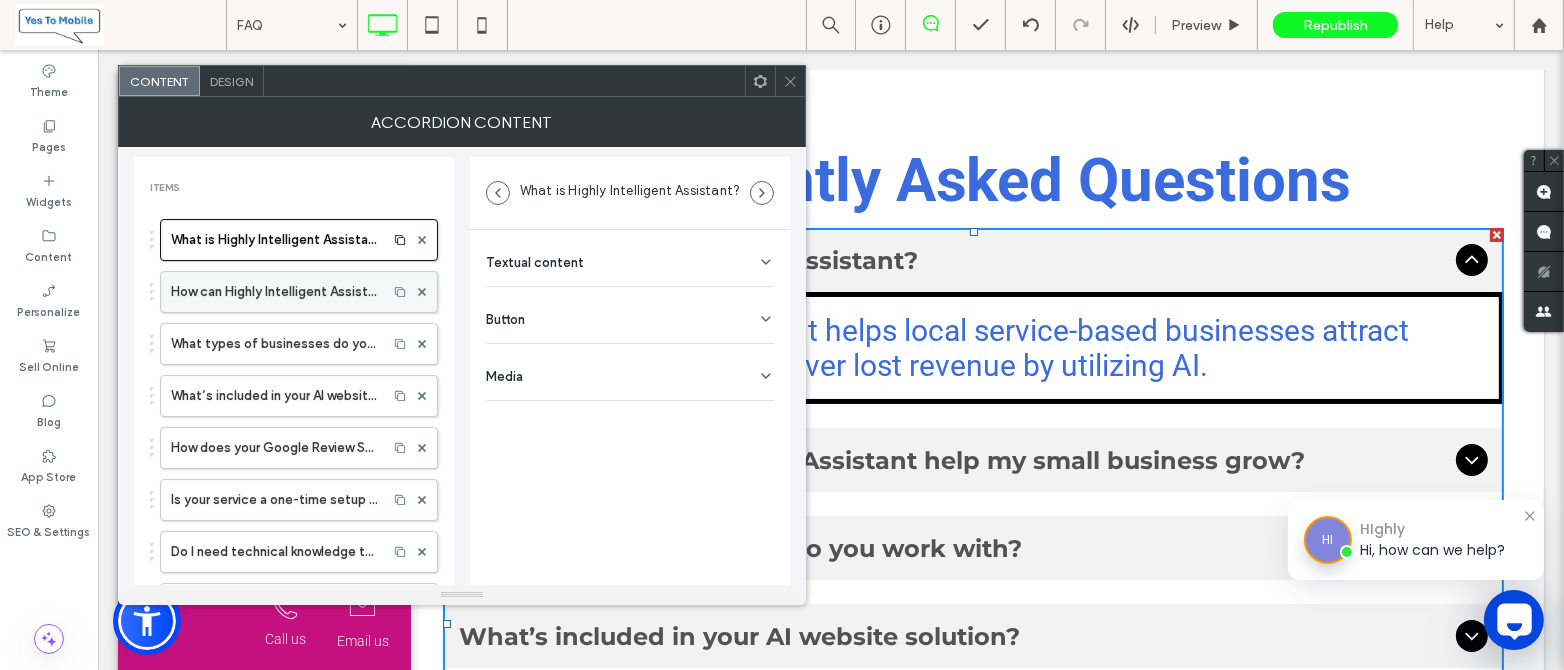 click on "How can Highly Intelligent Assistant help my small business grow?" at bounding box center (274, 292) 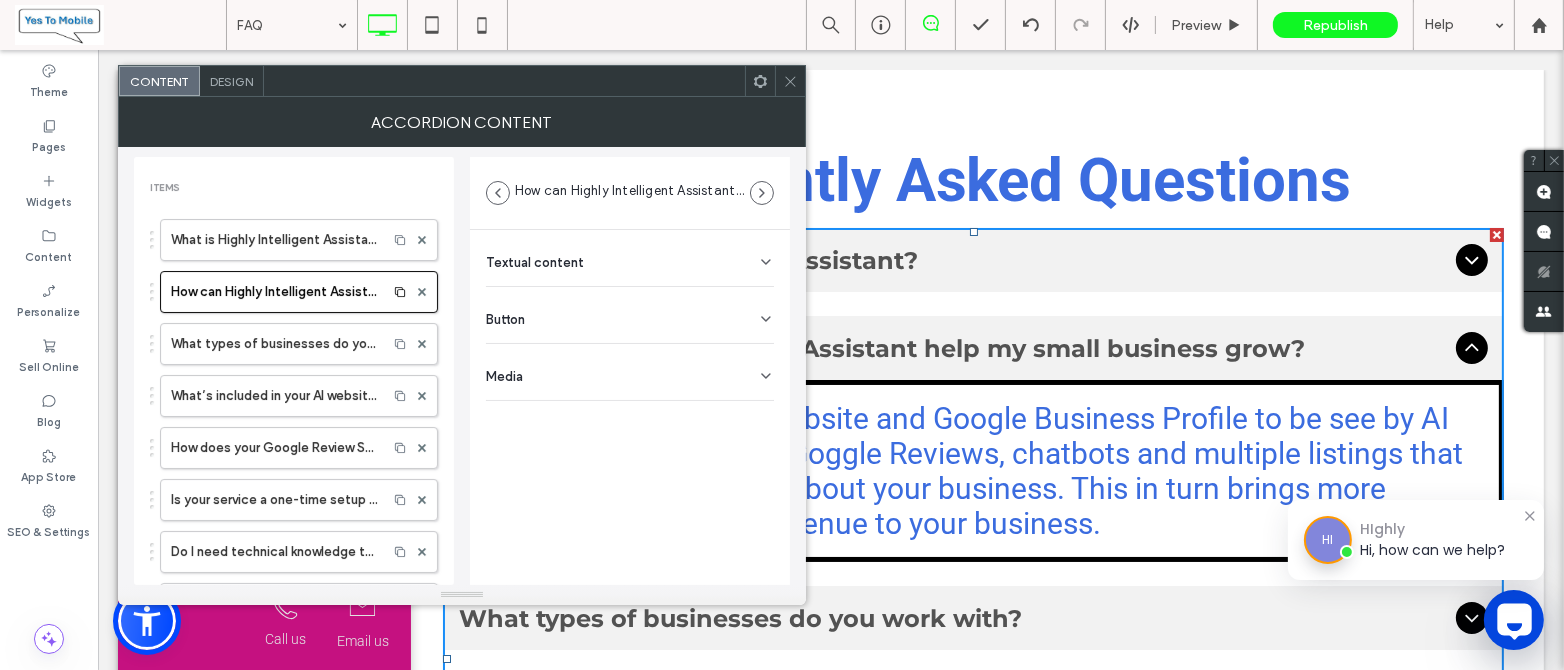 click on "Textual content" at bounding box center (630, 258) 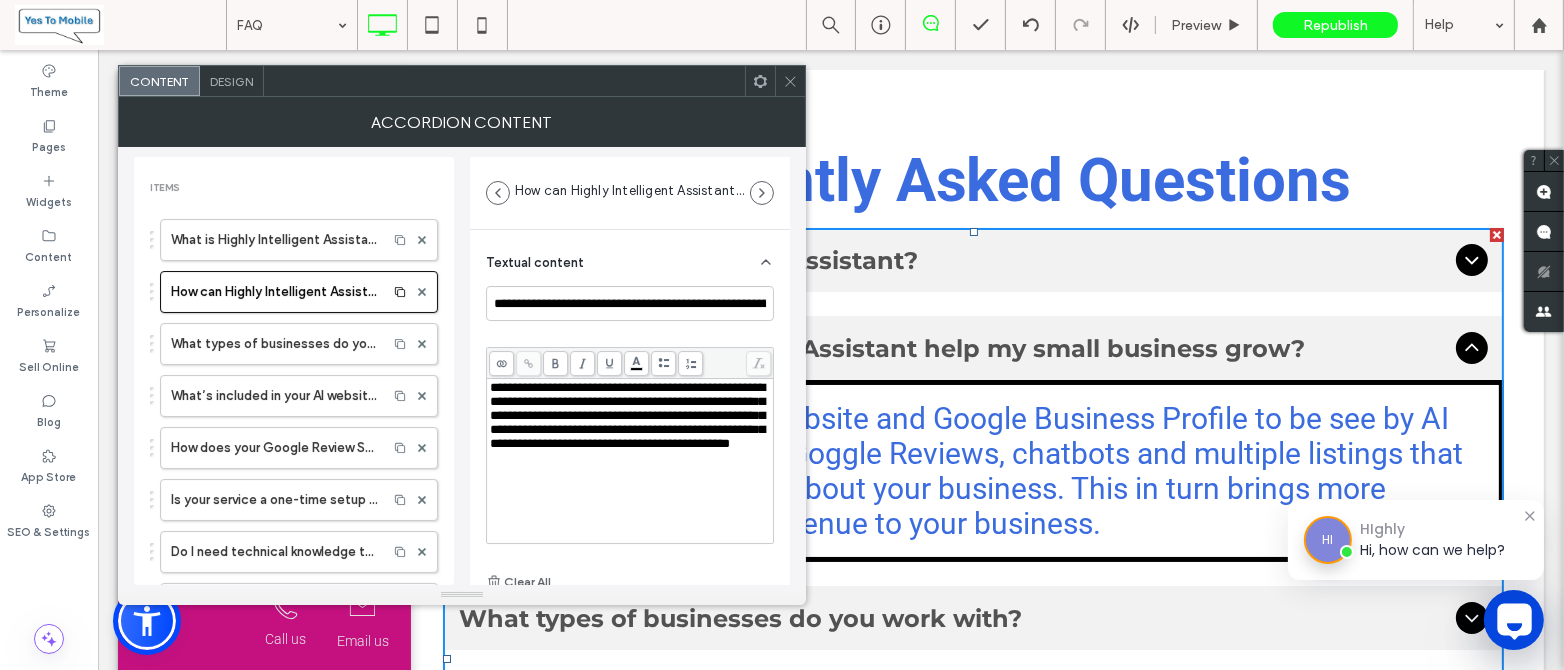 drag, startPoint x: 792, startPoint y: 79, endPoint x: 751, endPoint y: 91, distance: 42.72002 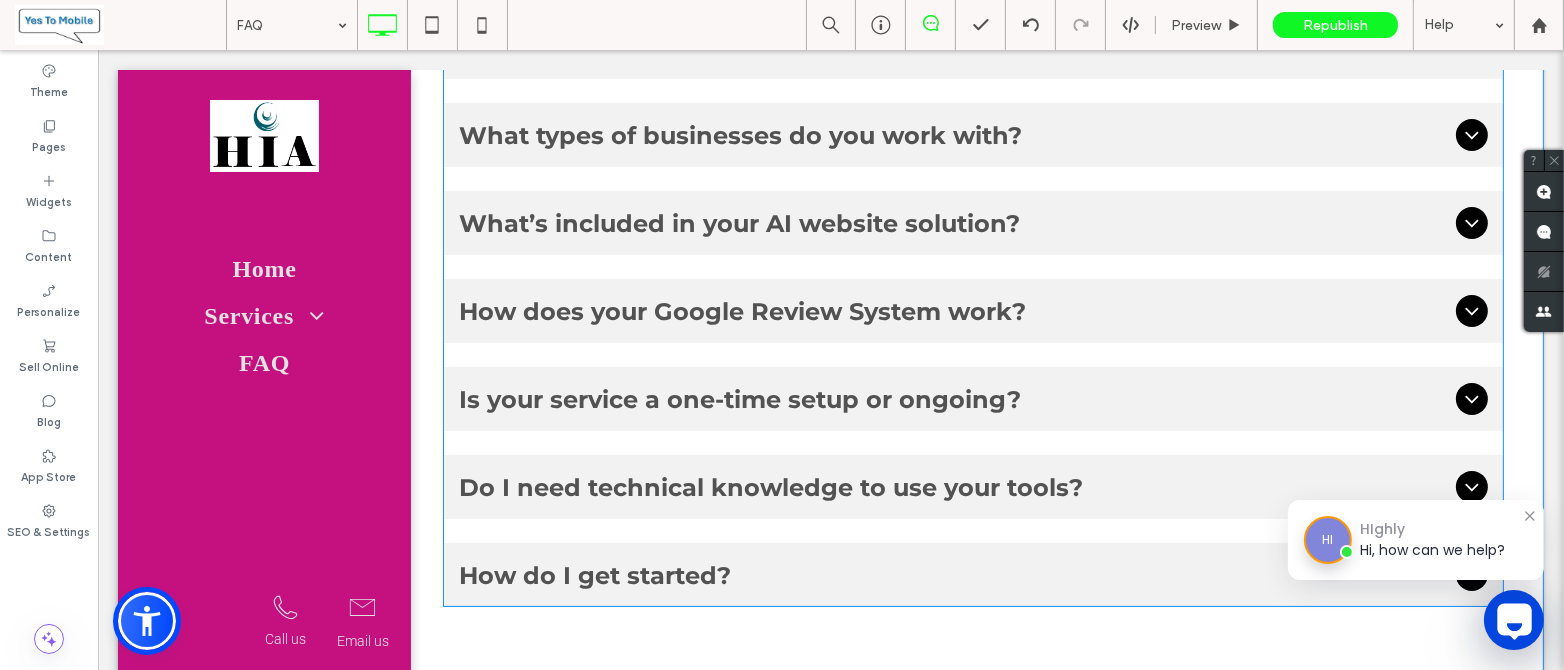 scroll, scrollTop: 399, scrollLeft: 0, axis: vertical 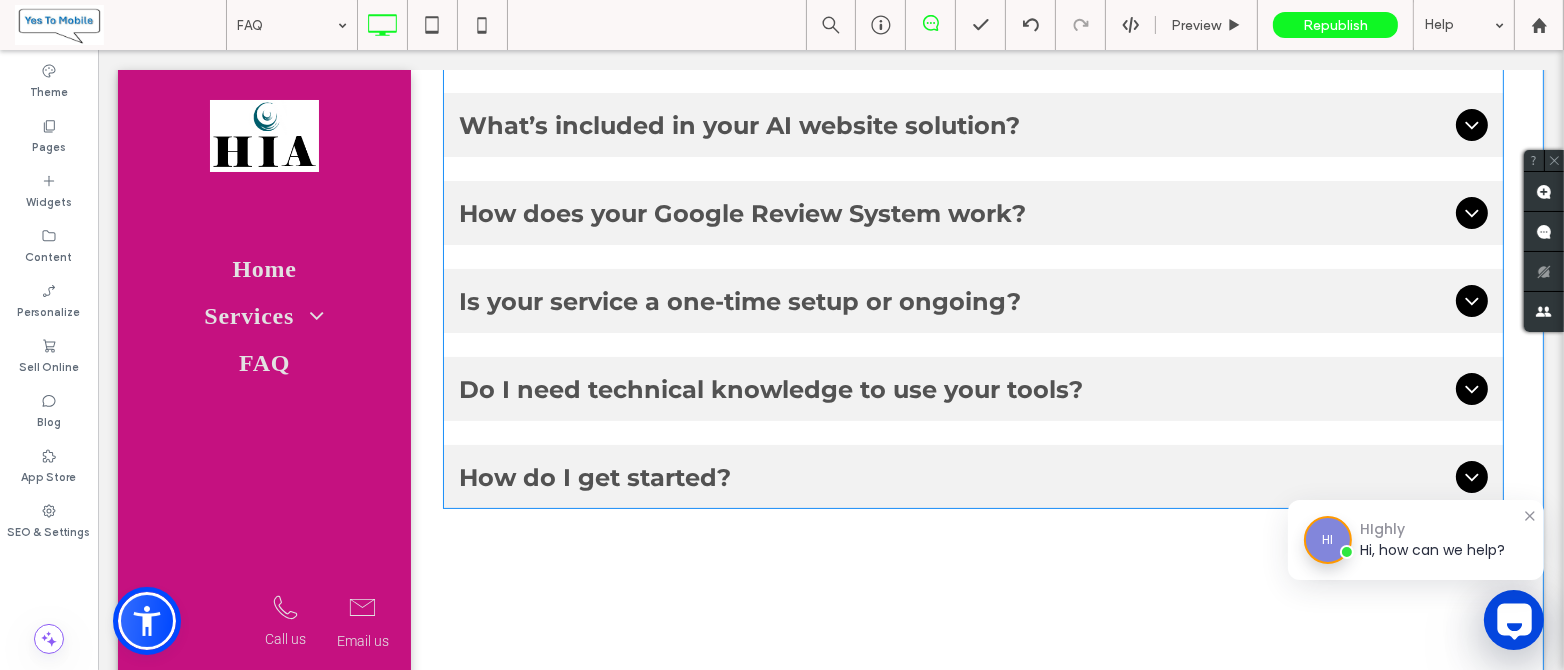 click on "How do I get started?" at bounding box center (952, 477) 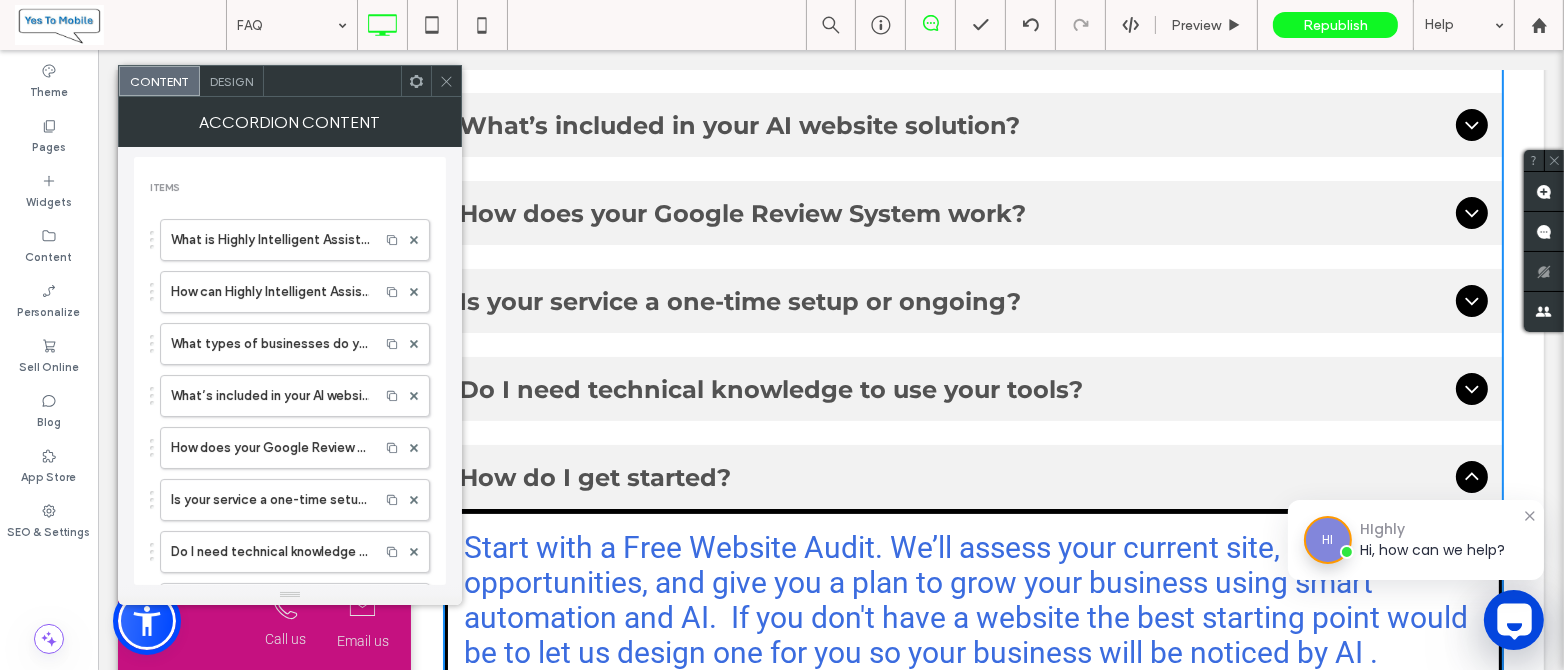 drag, startPoint x: 442, startPoint y: 73, endPoint x: 388, endPoint y: 49, distance: 59.093147 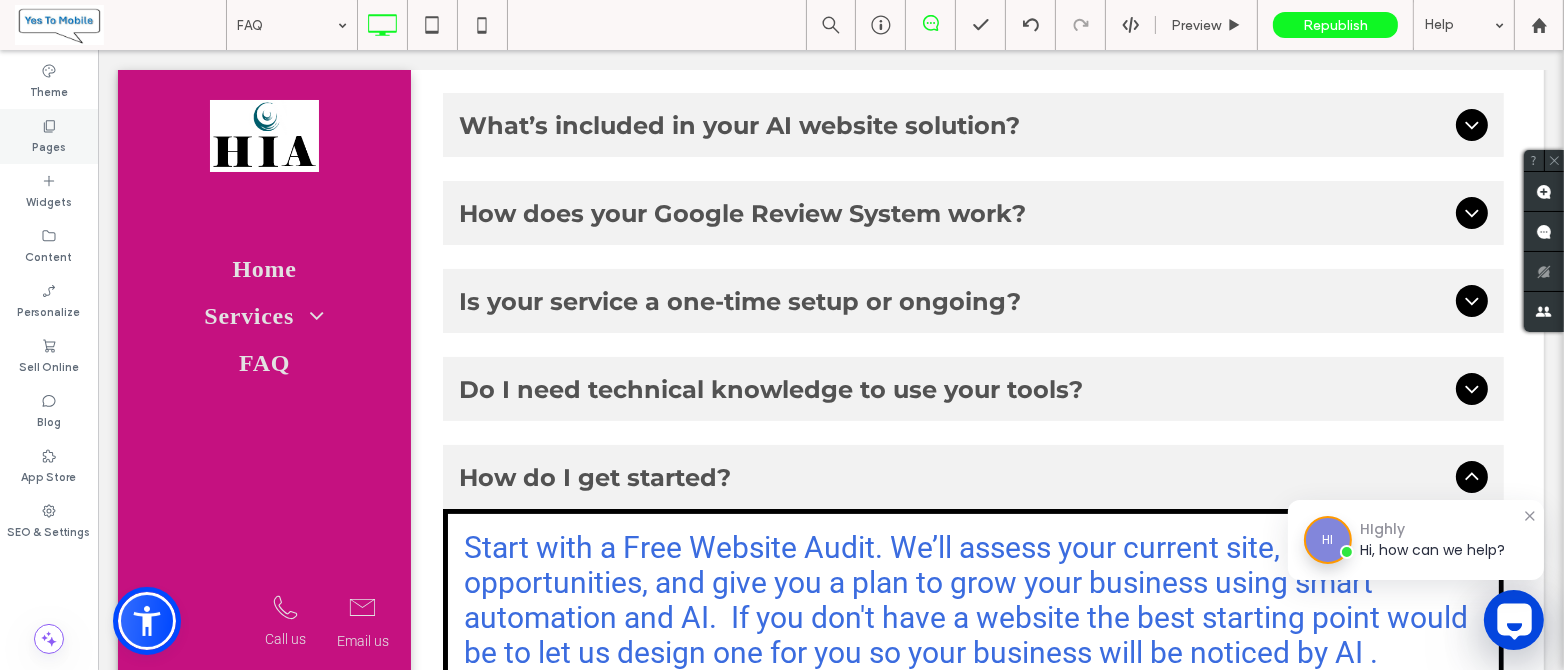 click 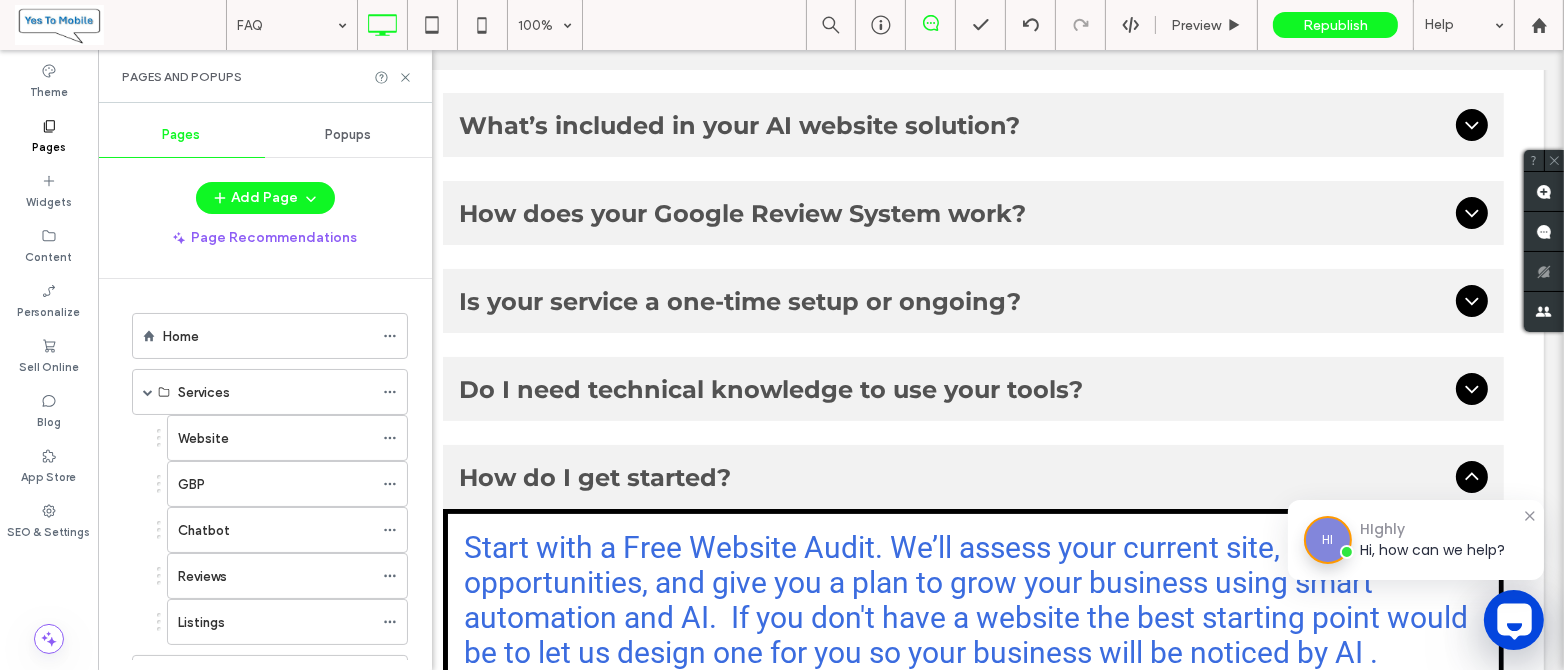 click on "Home" at bounding box center (268, 336) 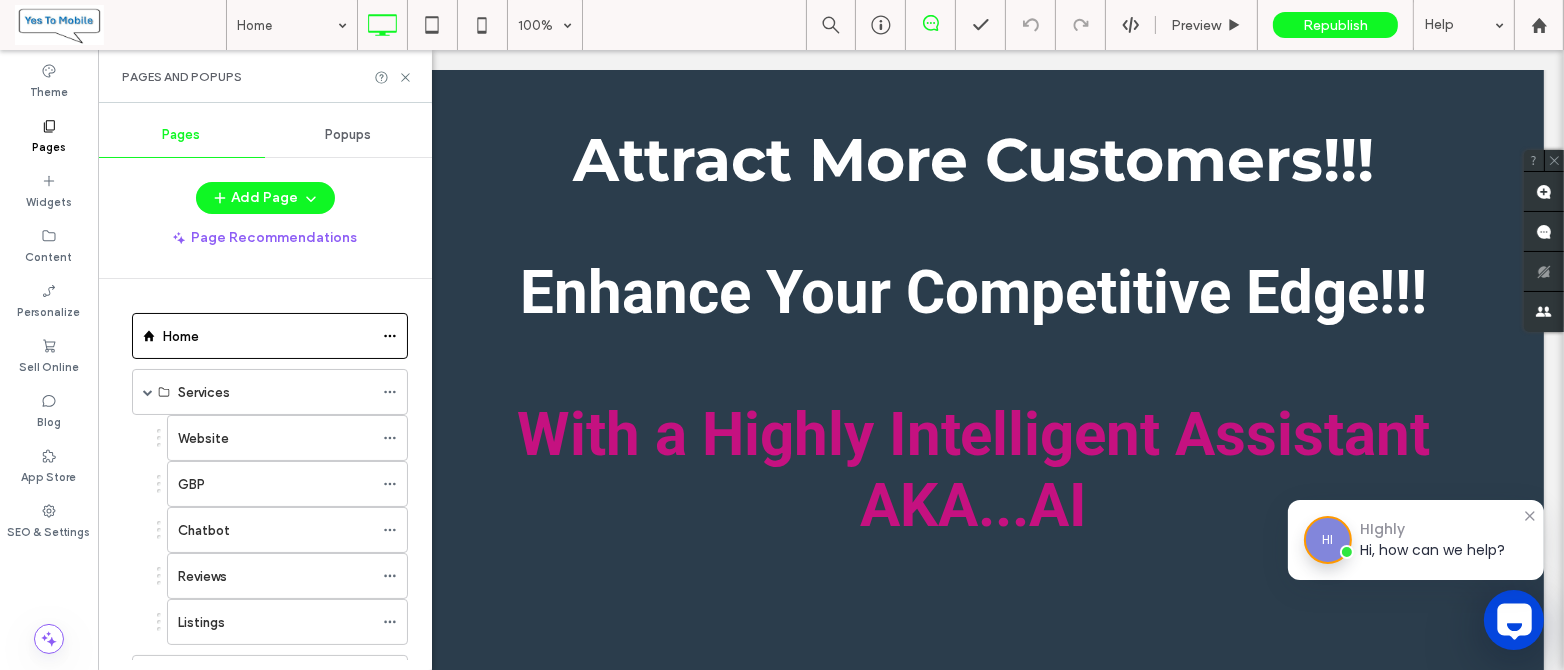 scroll, scrollTop: 0, scrollLeft: 0, axis: both 